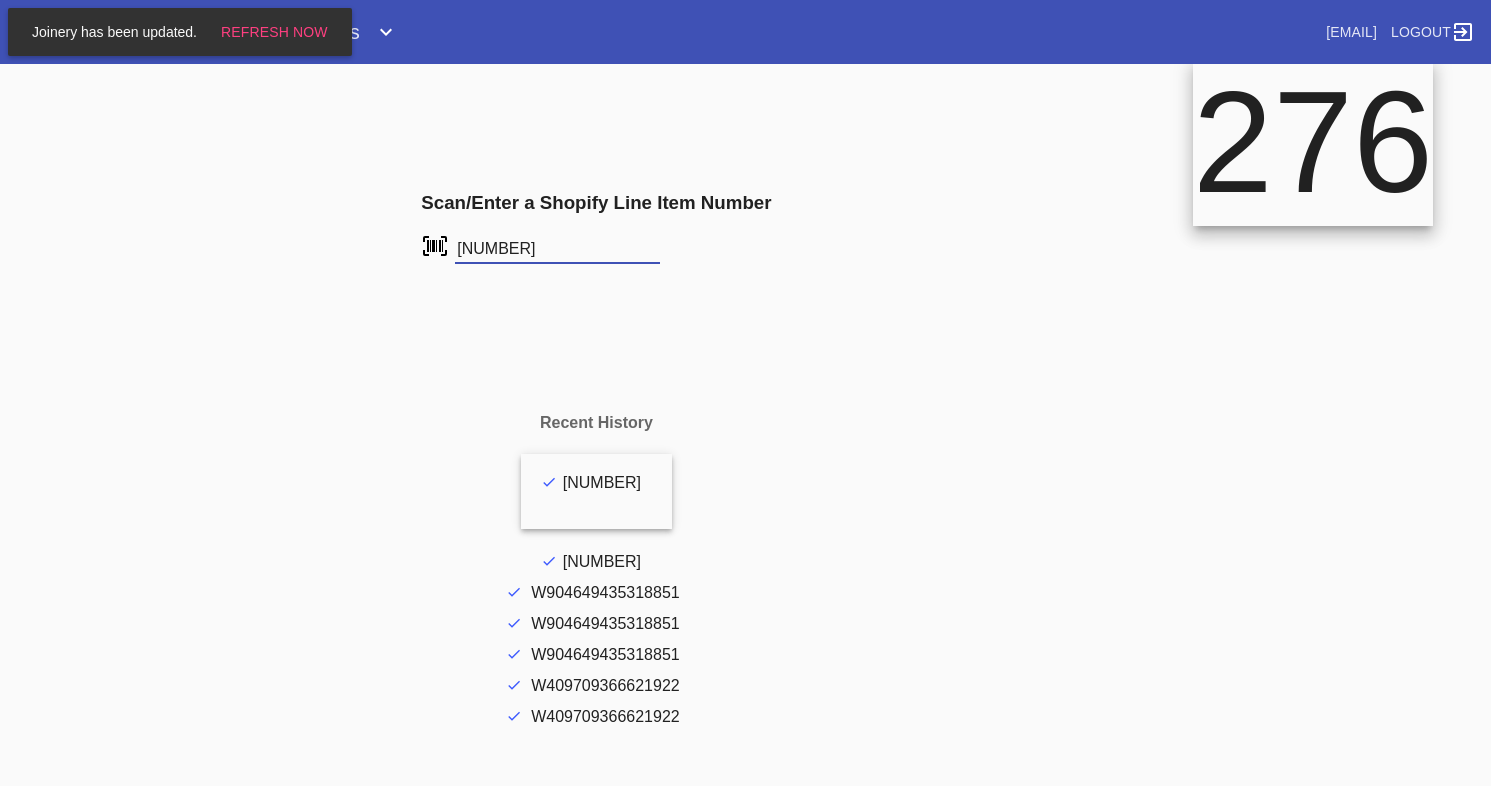 scroll, scrollTop: 0, scrollLeft: 0, axis: both 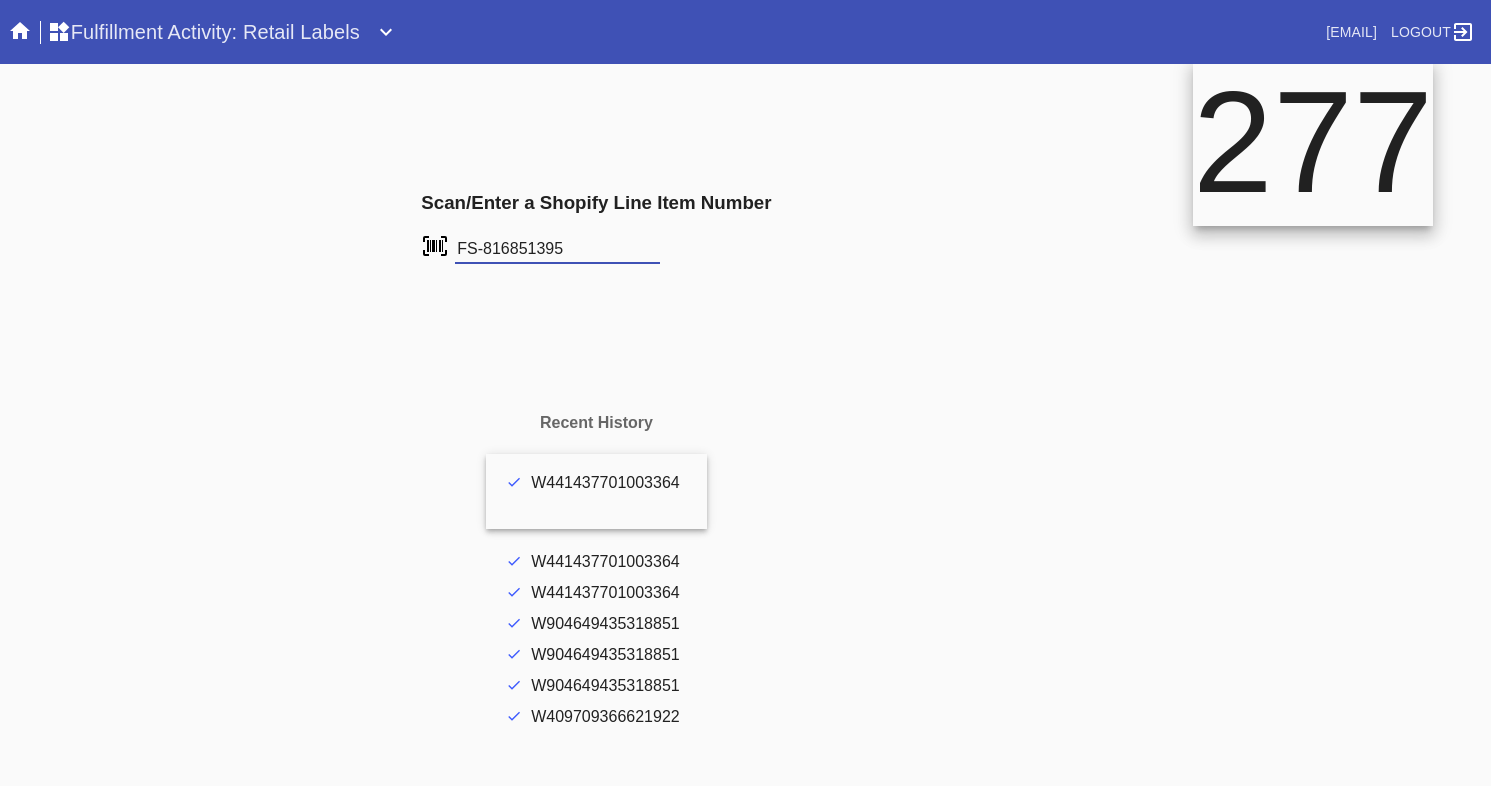 type on "FS-816851395" 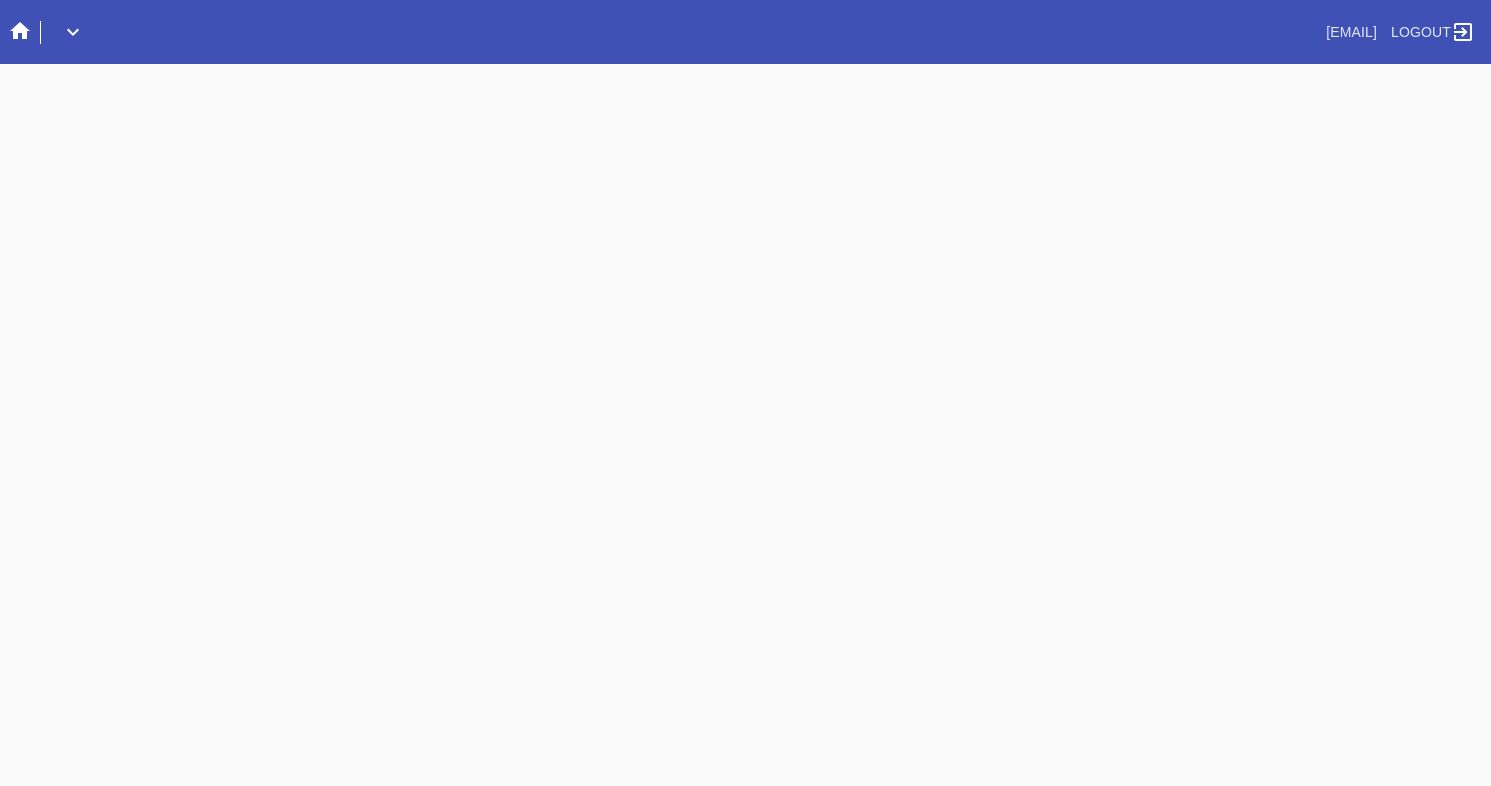 scroll, scrollTop: 0, scrollLeft: 0, axis: both 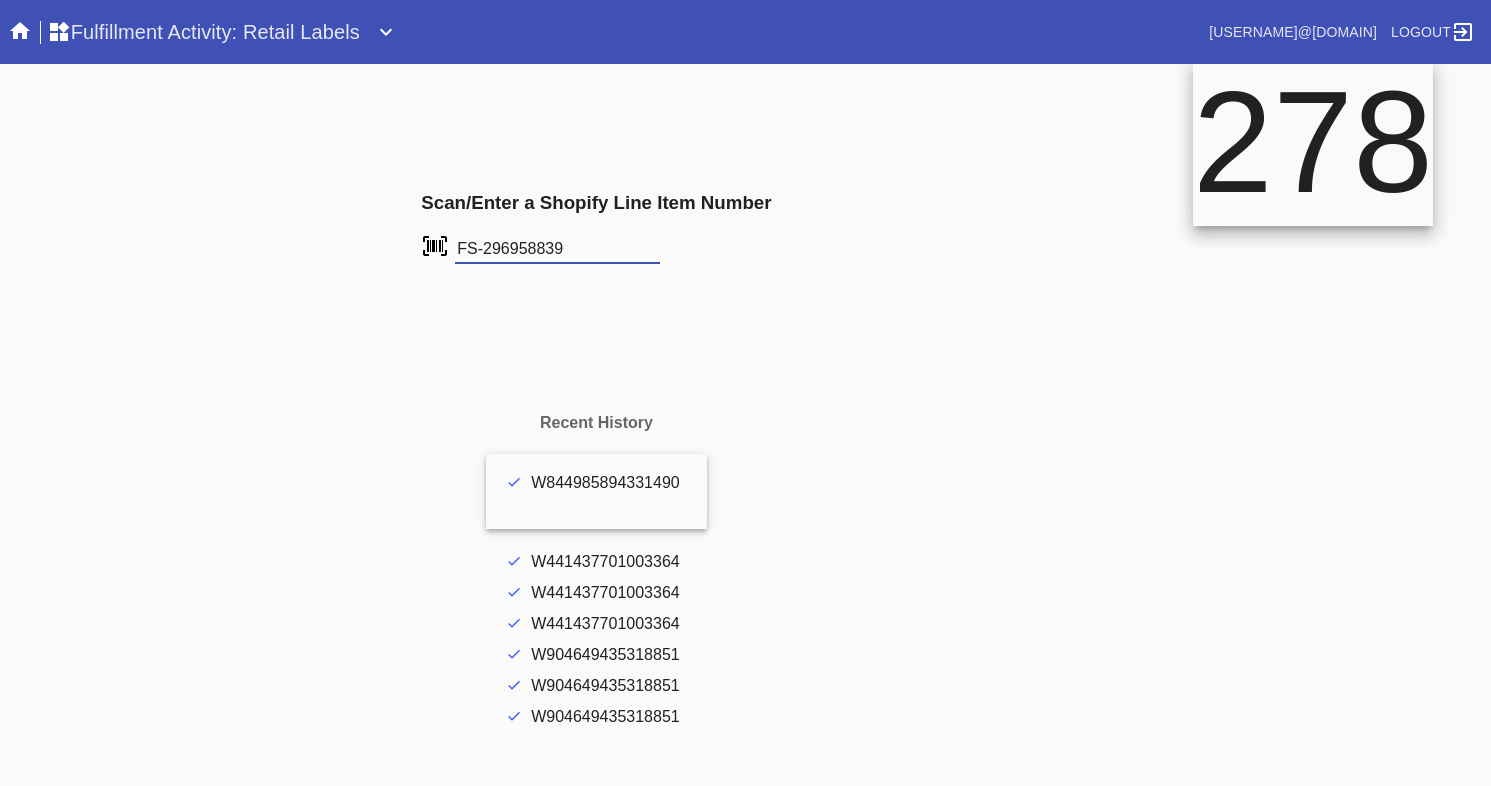 type on "FS-296958839" 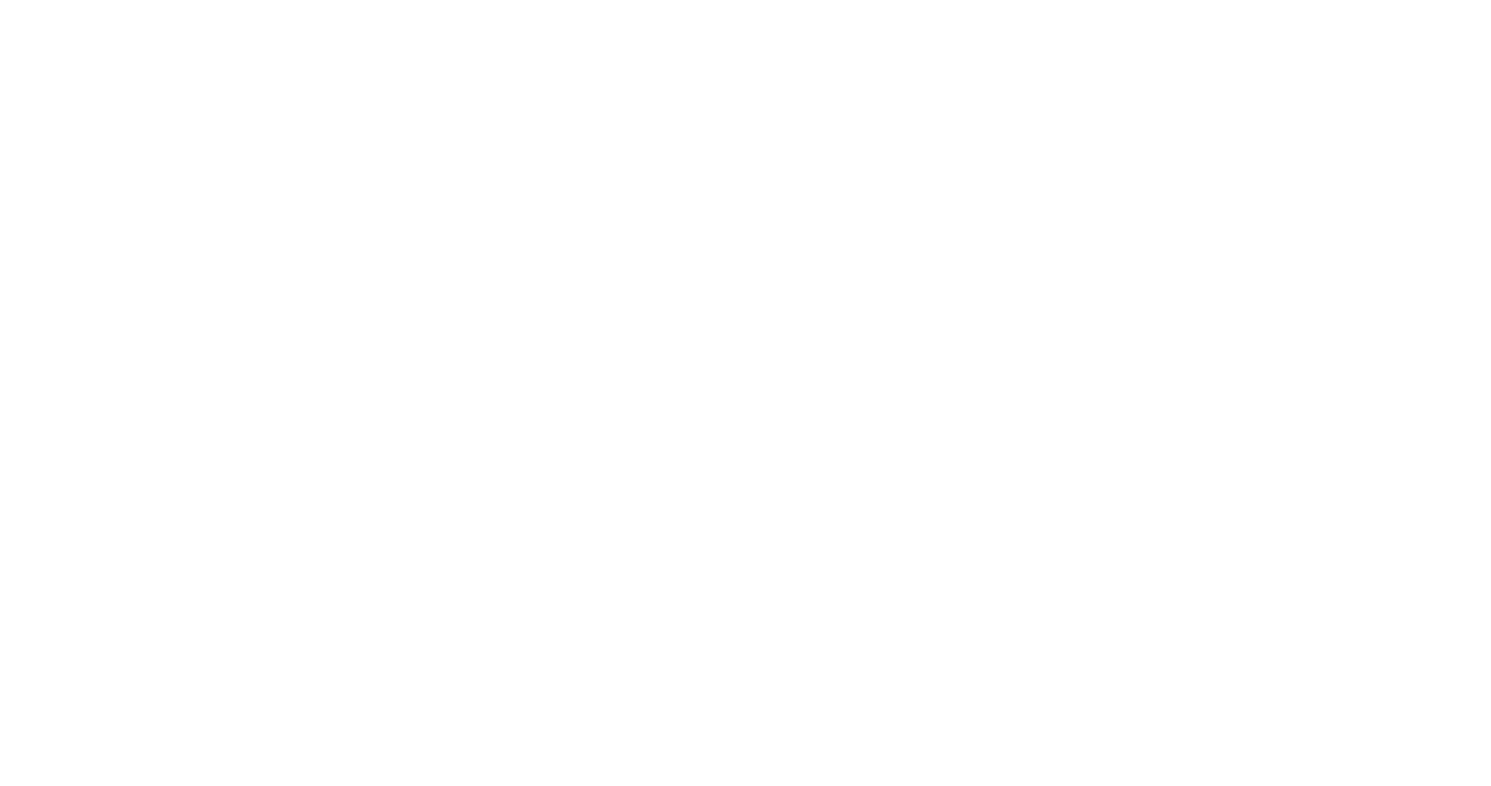 scroll, scrollTop: 0, scrollLeft: 0, axis: both 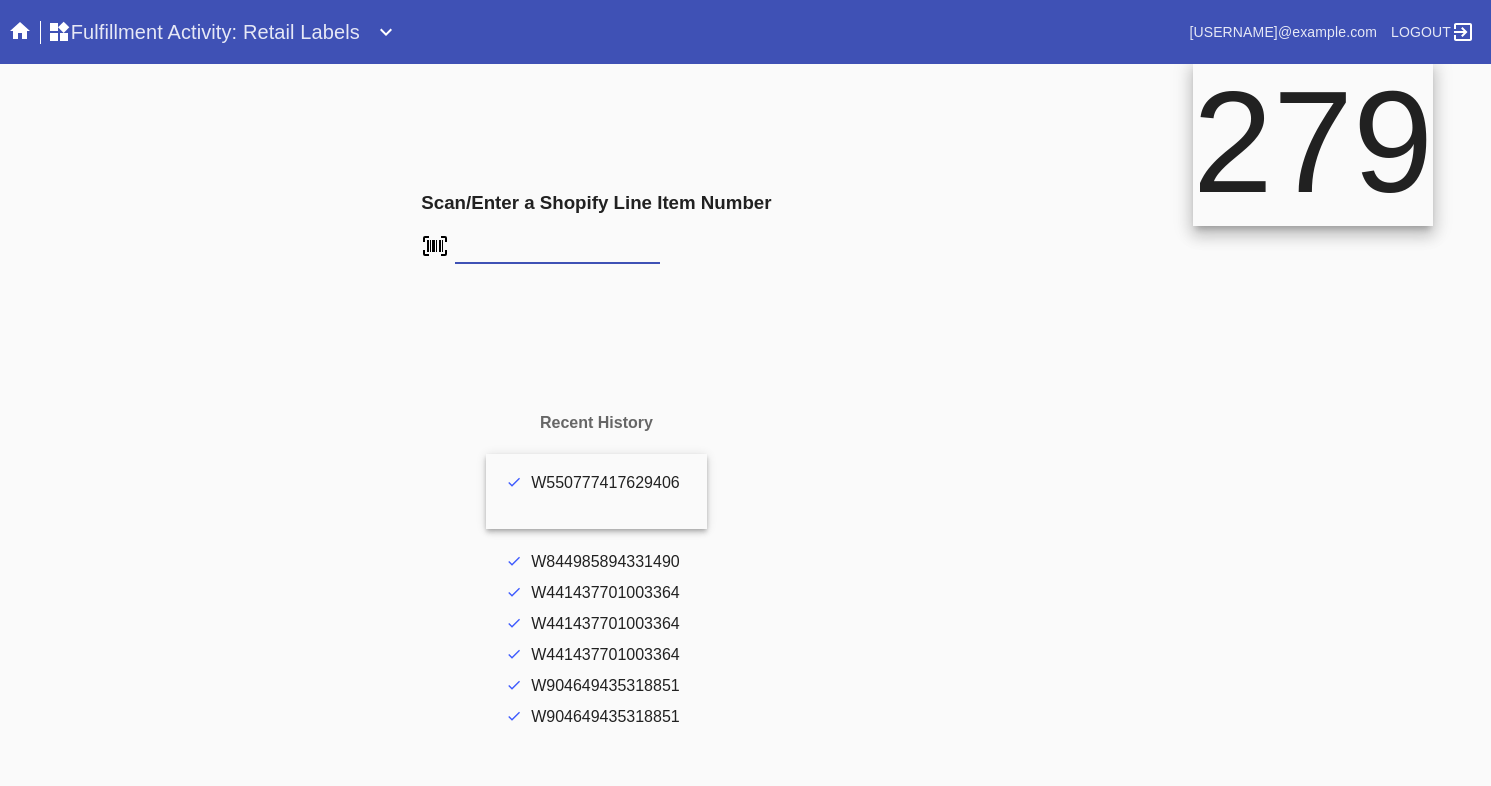type on "FS-296958839" 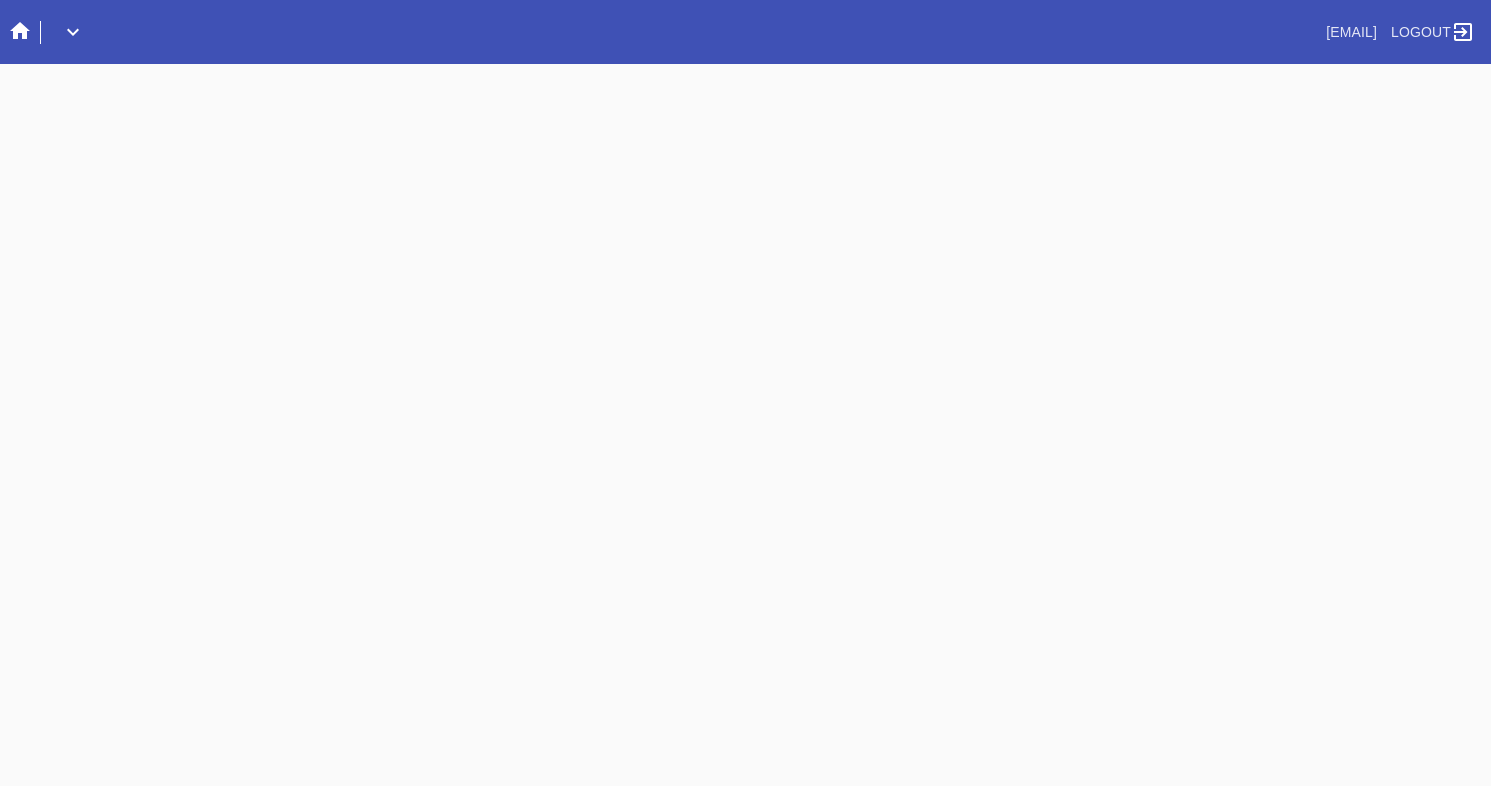 scroll, scrollTop: 0, scrollLeft: 0, axis: both 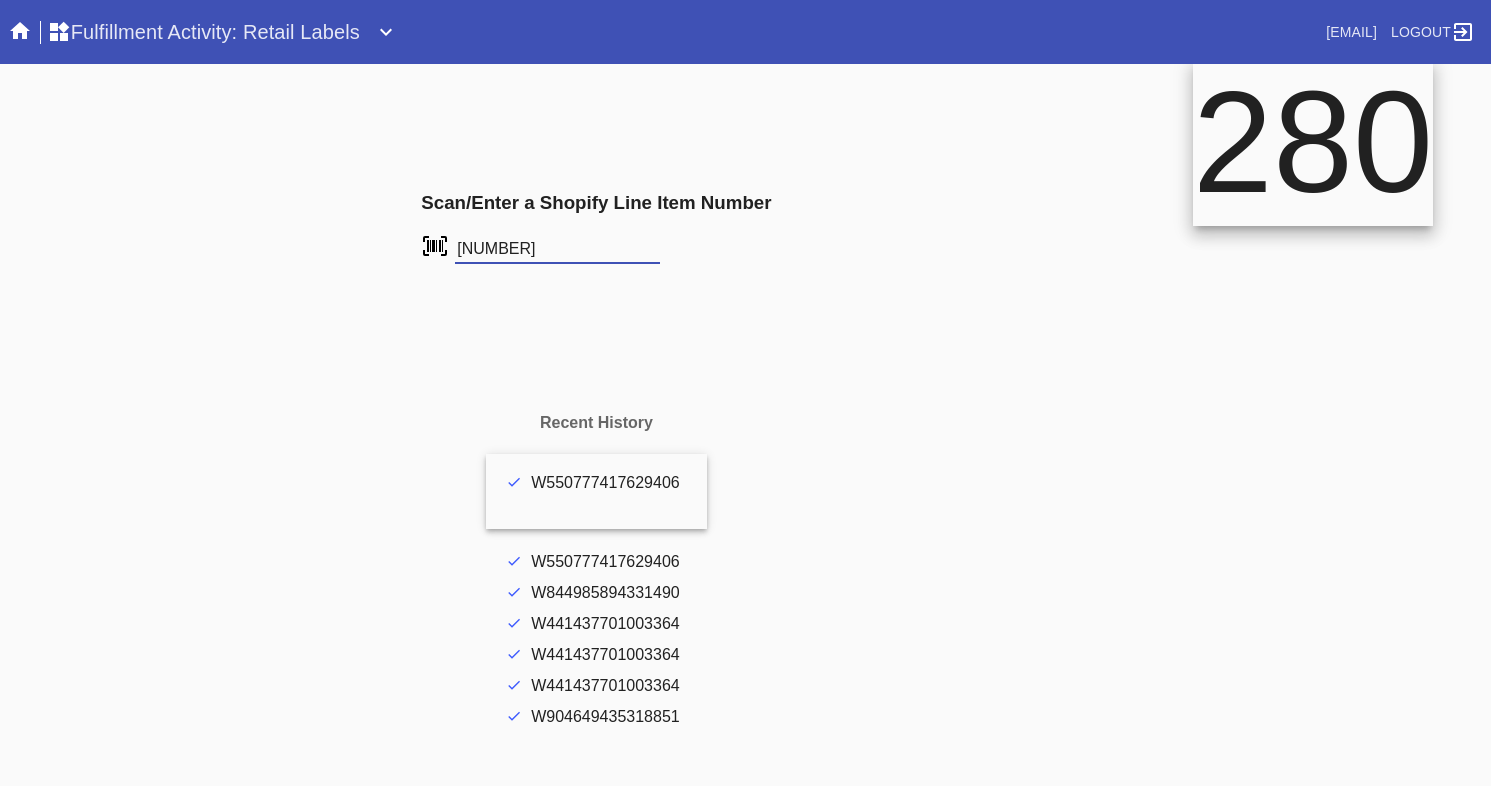 type on "FS-806182937" 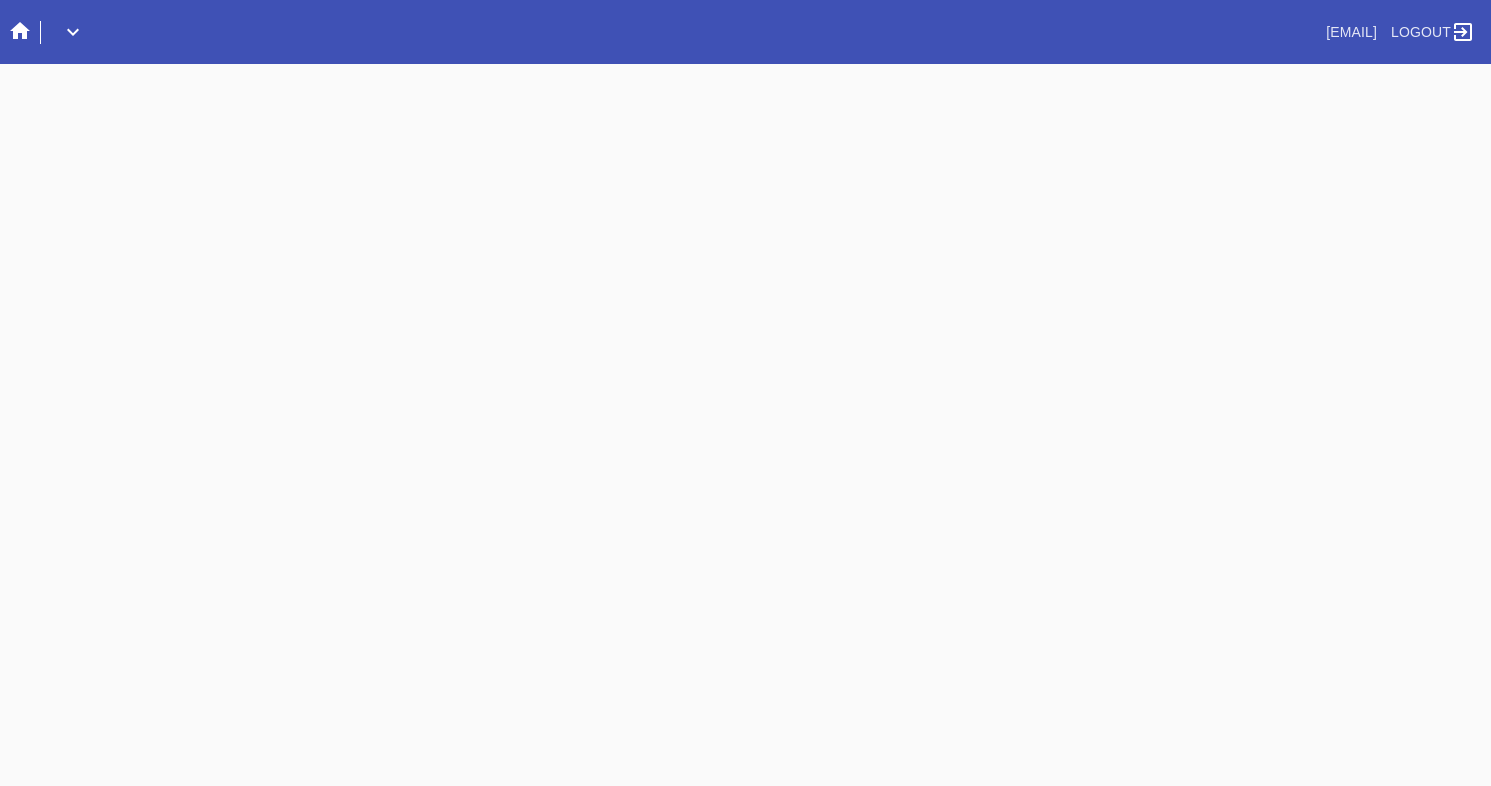 scroll, scrollTop: 0, scrollLeft: 0, axis: both 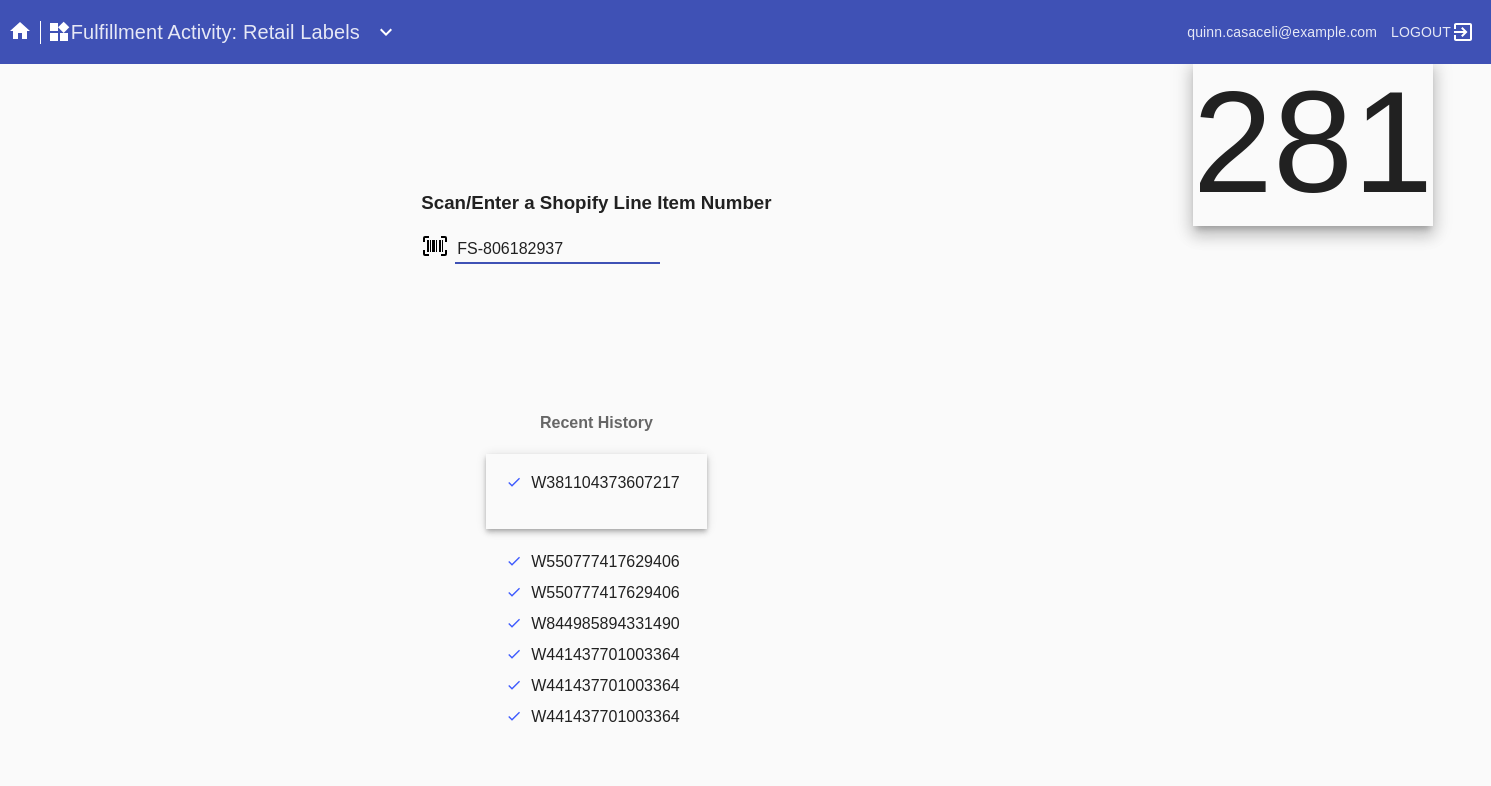 type on "FS-806182937" 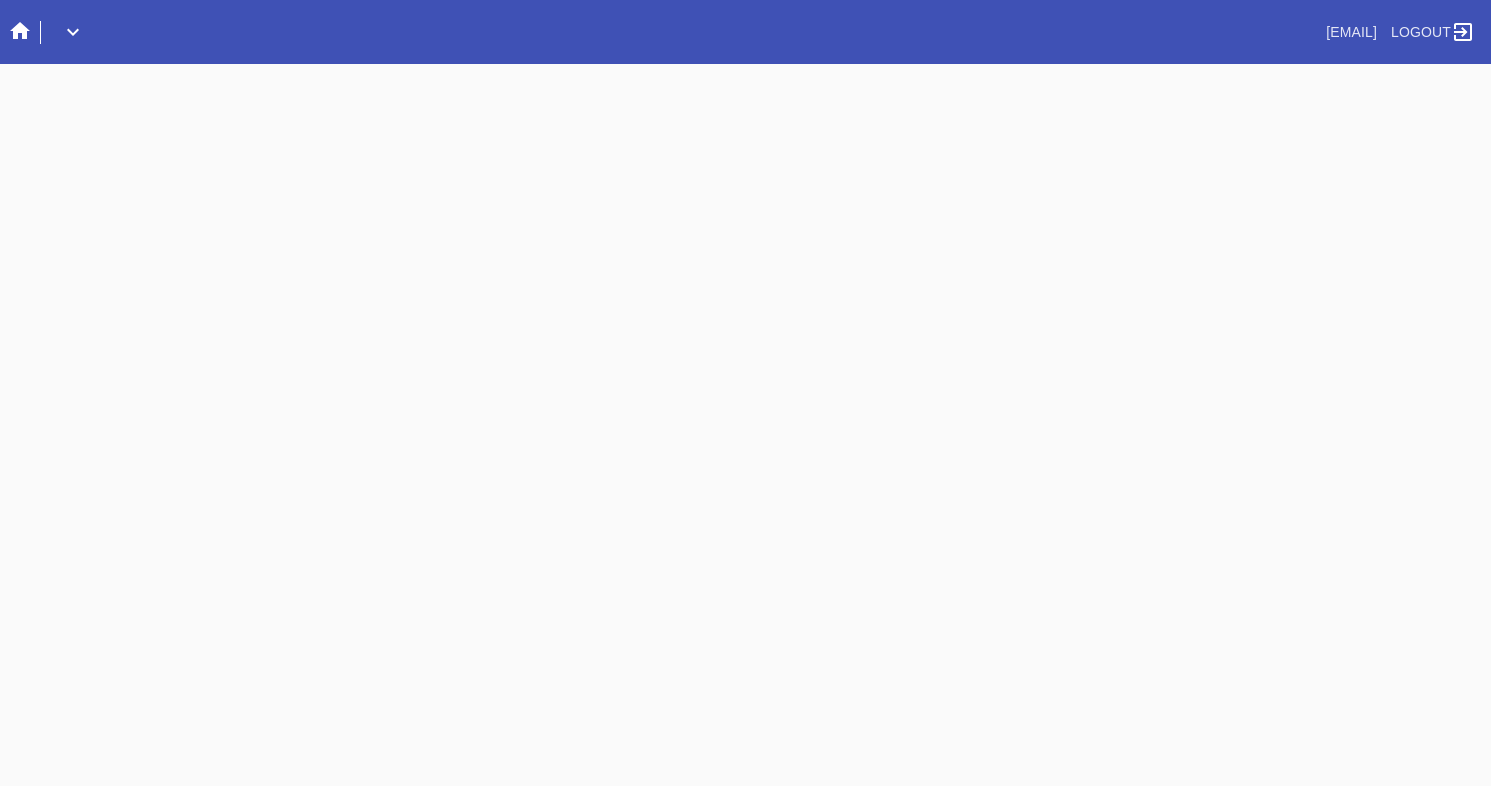 scroll, scrollTop: 0, scrollLeft: 0, axis: both 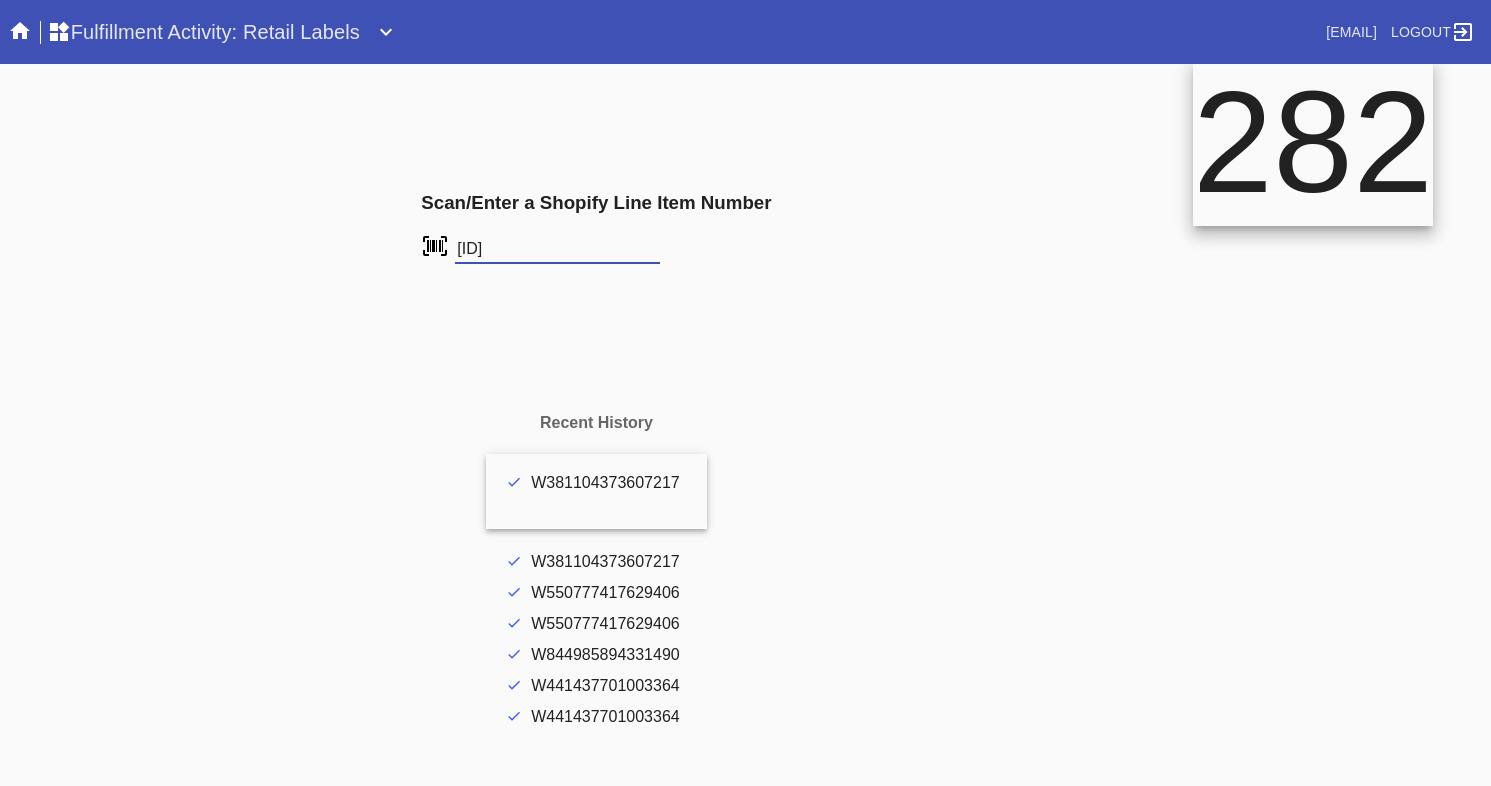 type on "FS-786584055" 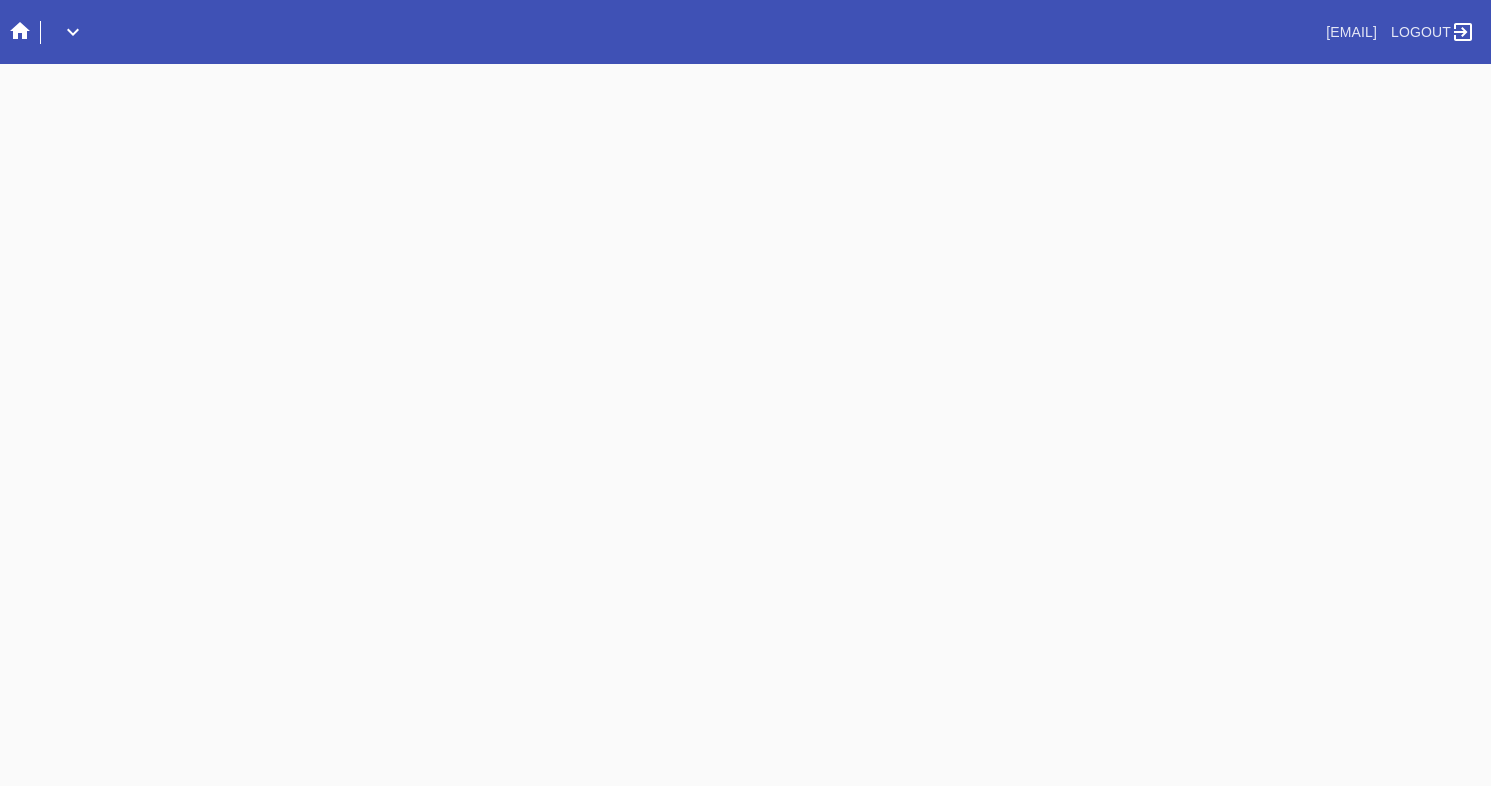 scroll, scrollTop: 0, scrollLeft: 0, axis: both 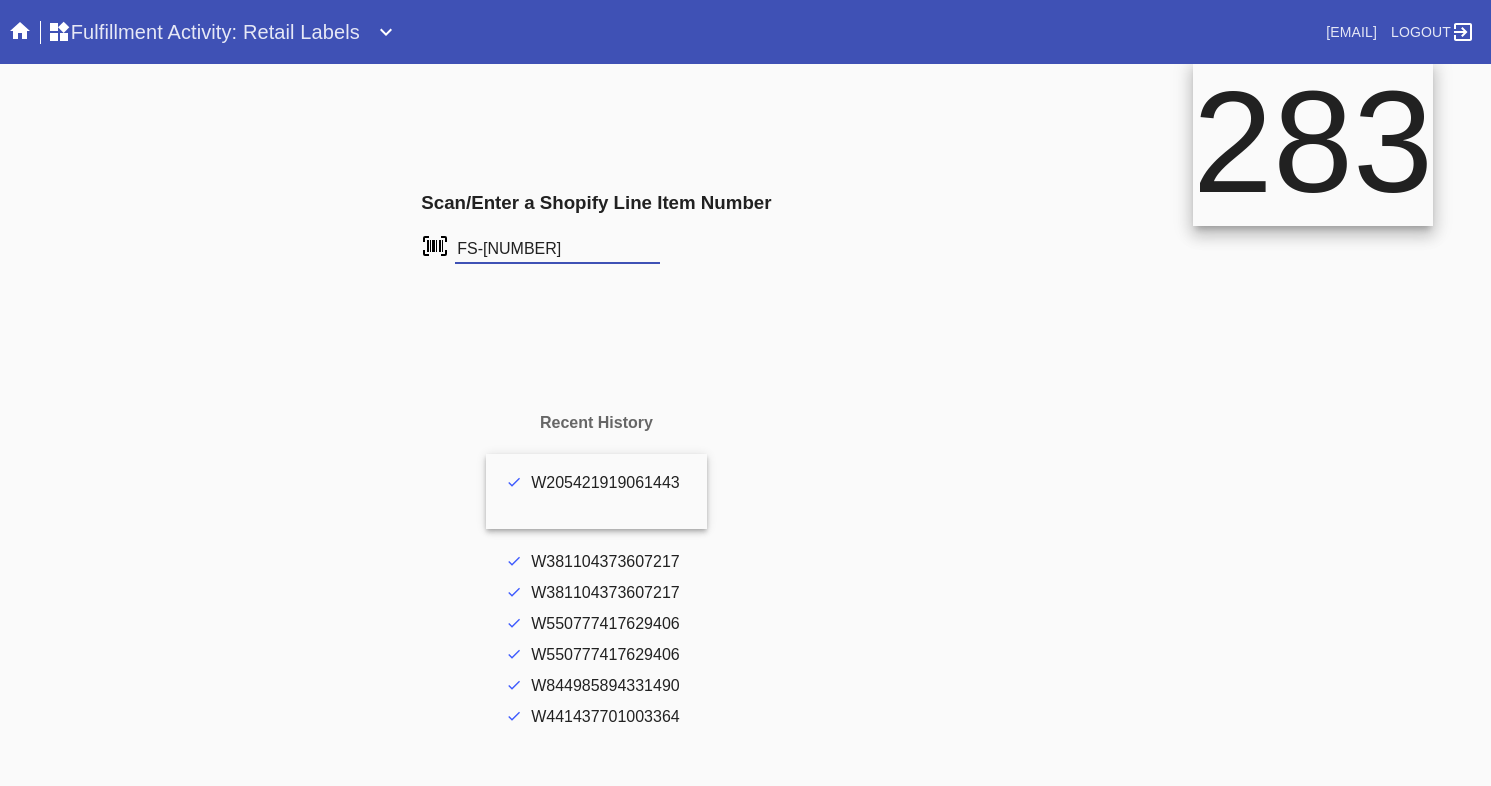 type on "FS-[NUMBER]" 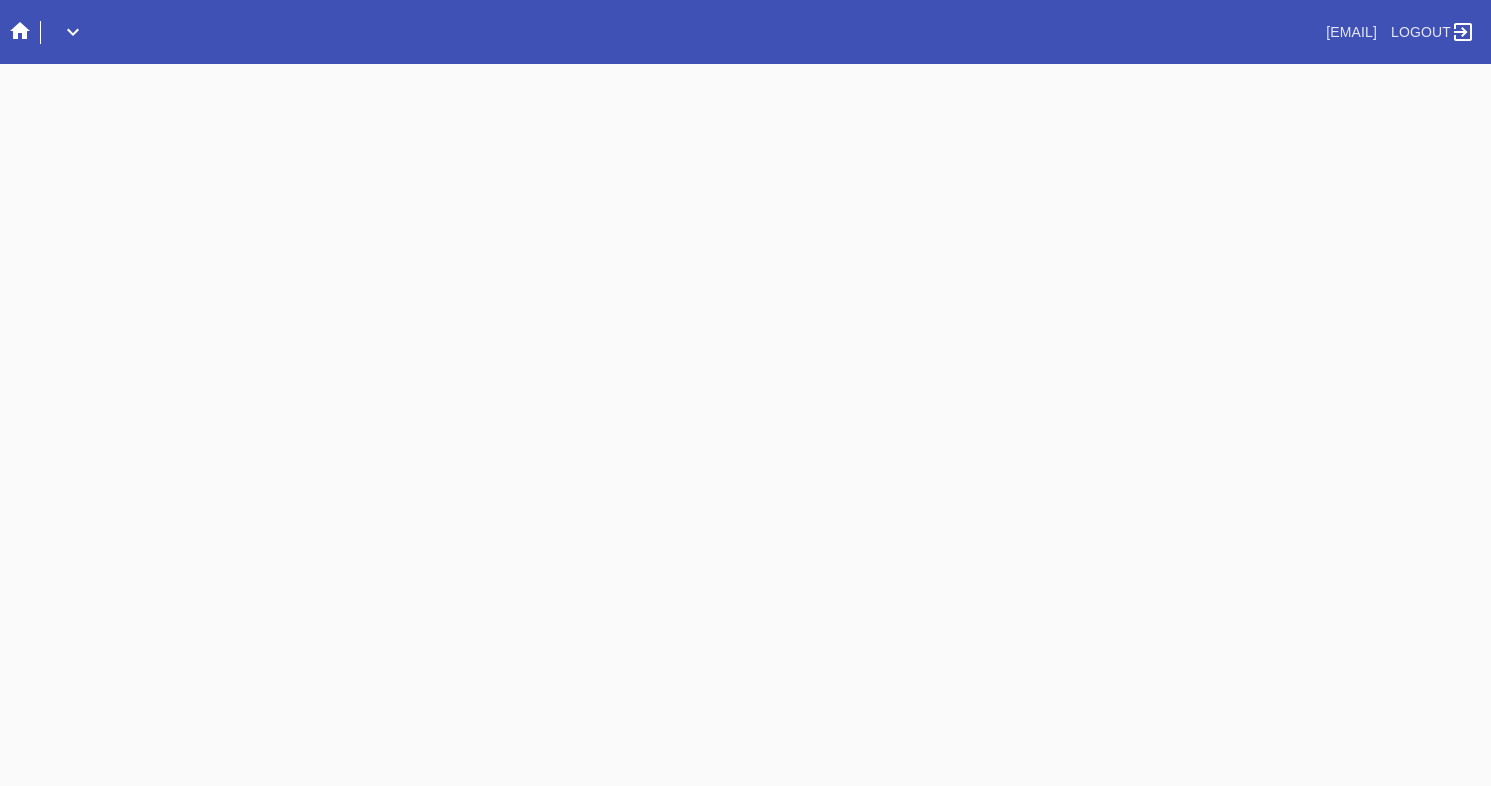 scroll, scrollTop: 0, scrollLeft: 0, axis: both 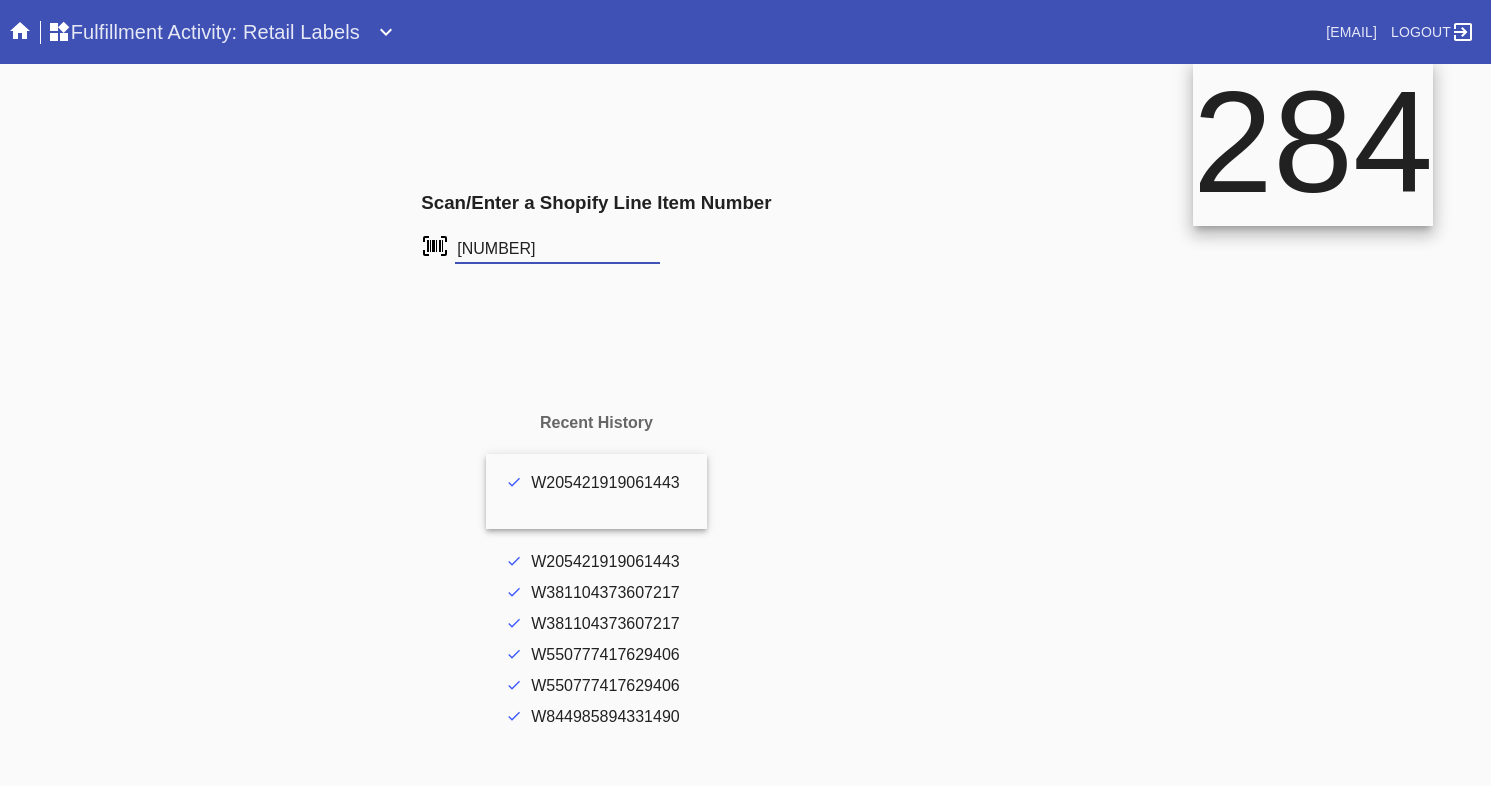 type on "FS-961551028" 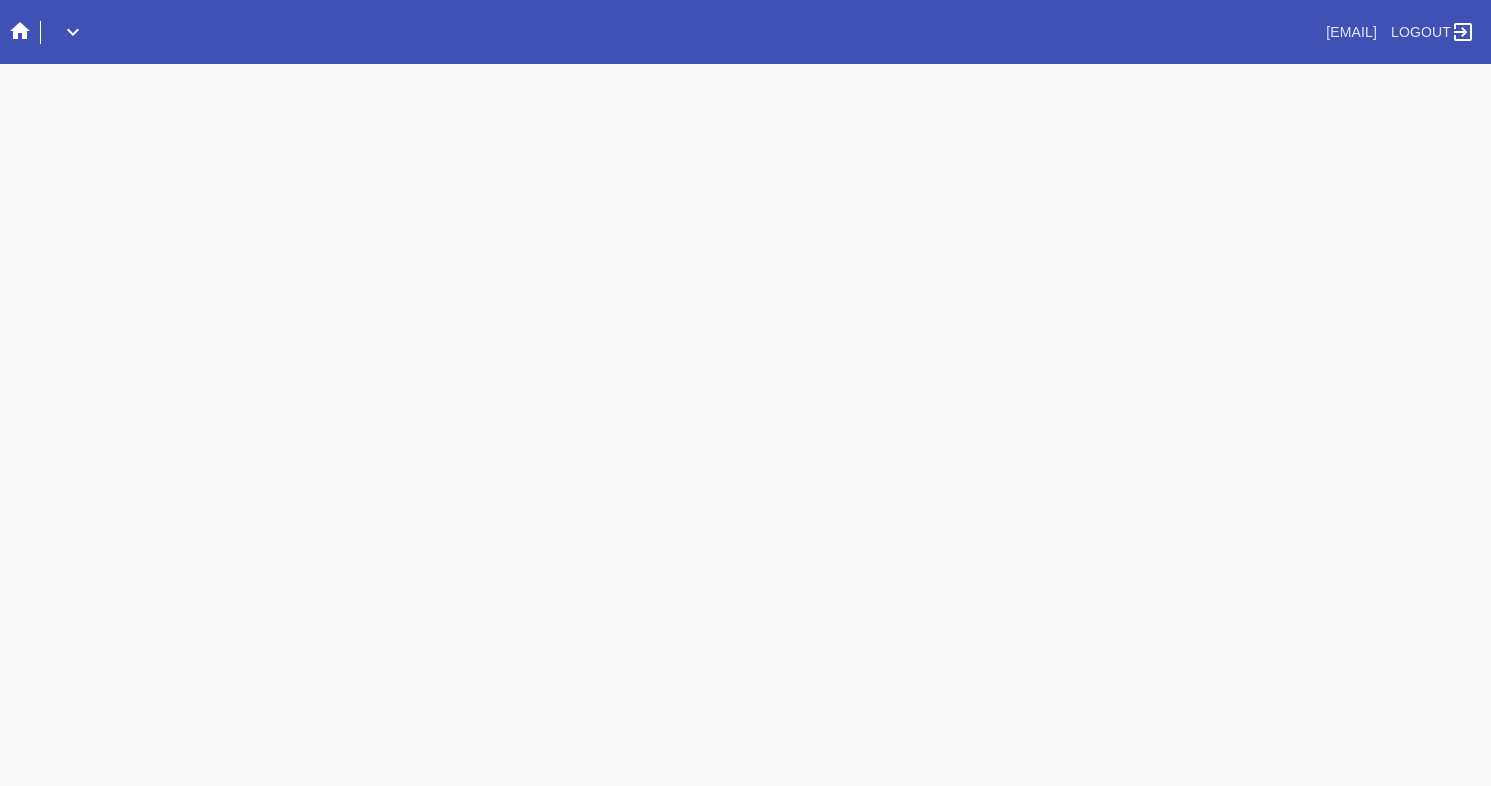 scroll, scrollTop: 0, scrollLeft: 0, axis: both 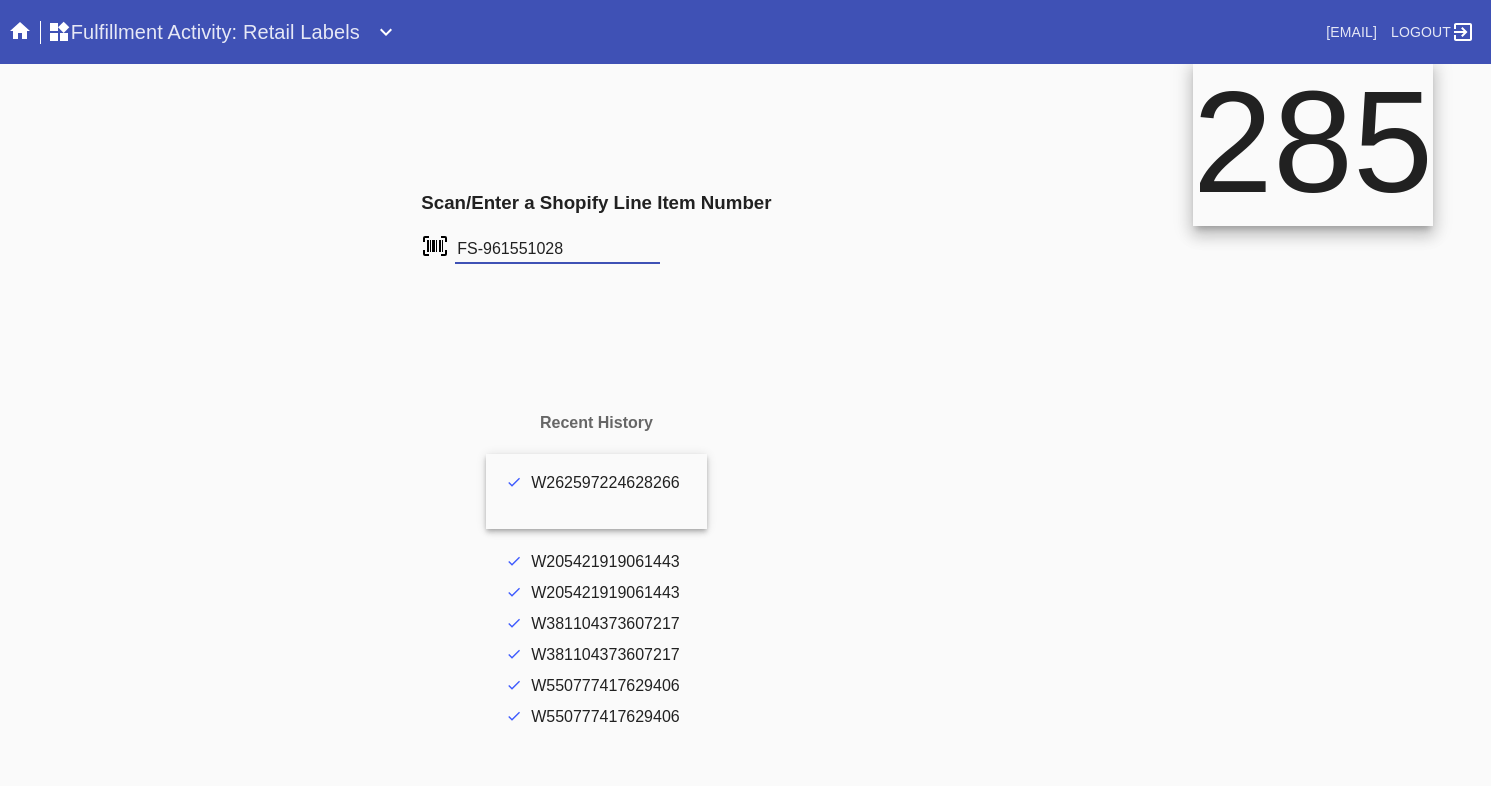 type on "FS-961551028" 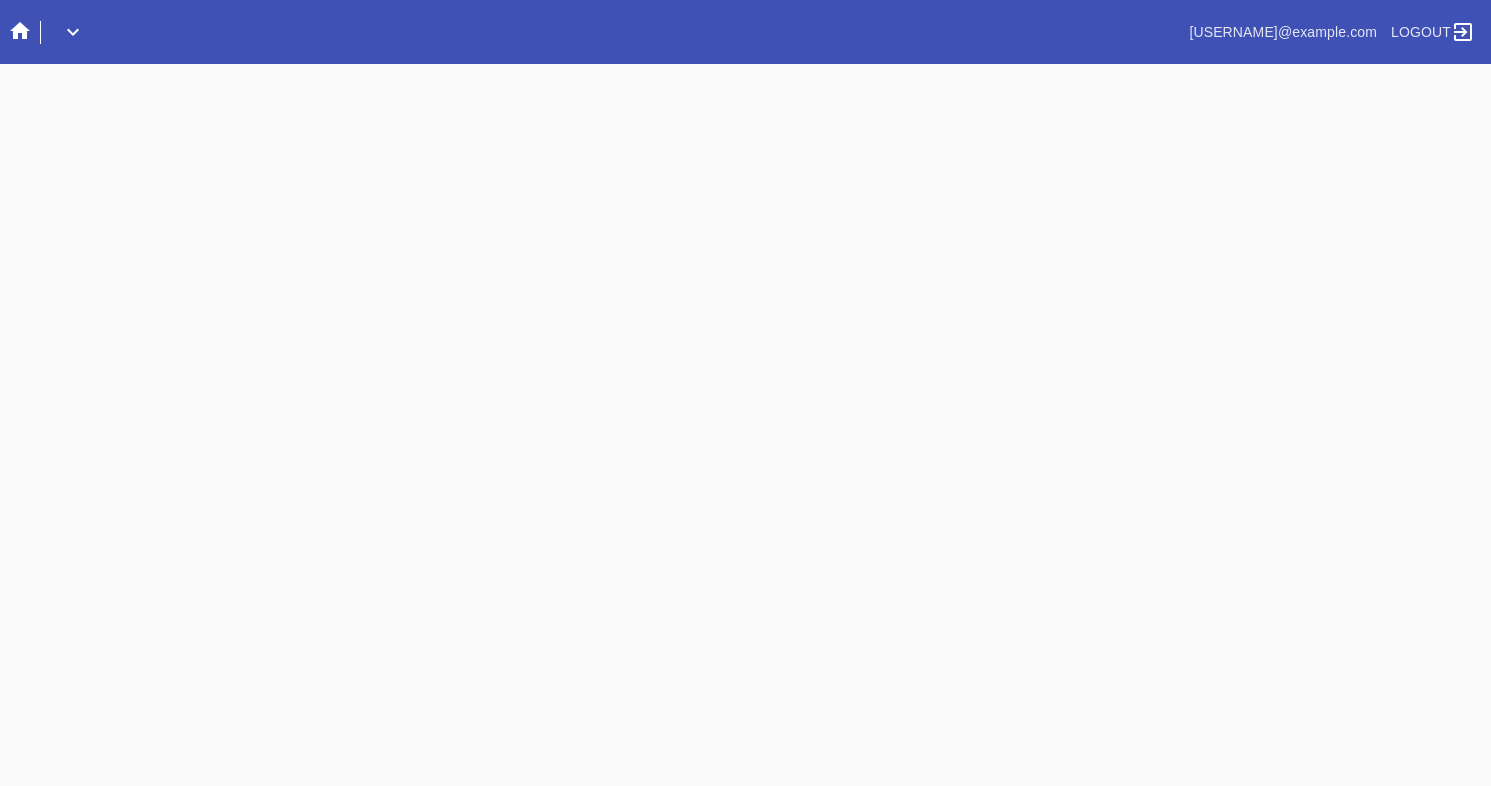 scroll, scrollTop: 0, scrollLeft: 0, axis: both 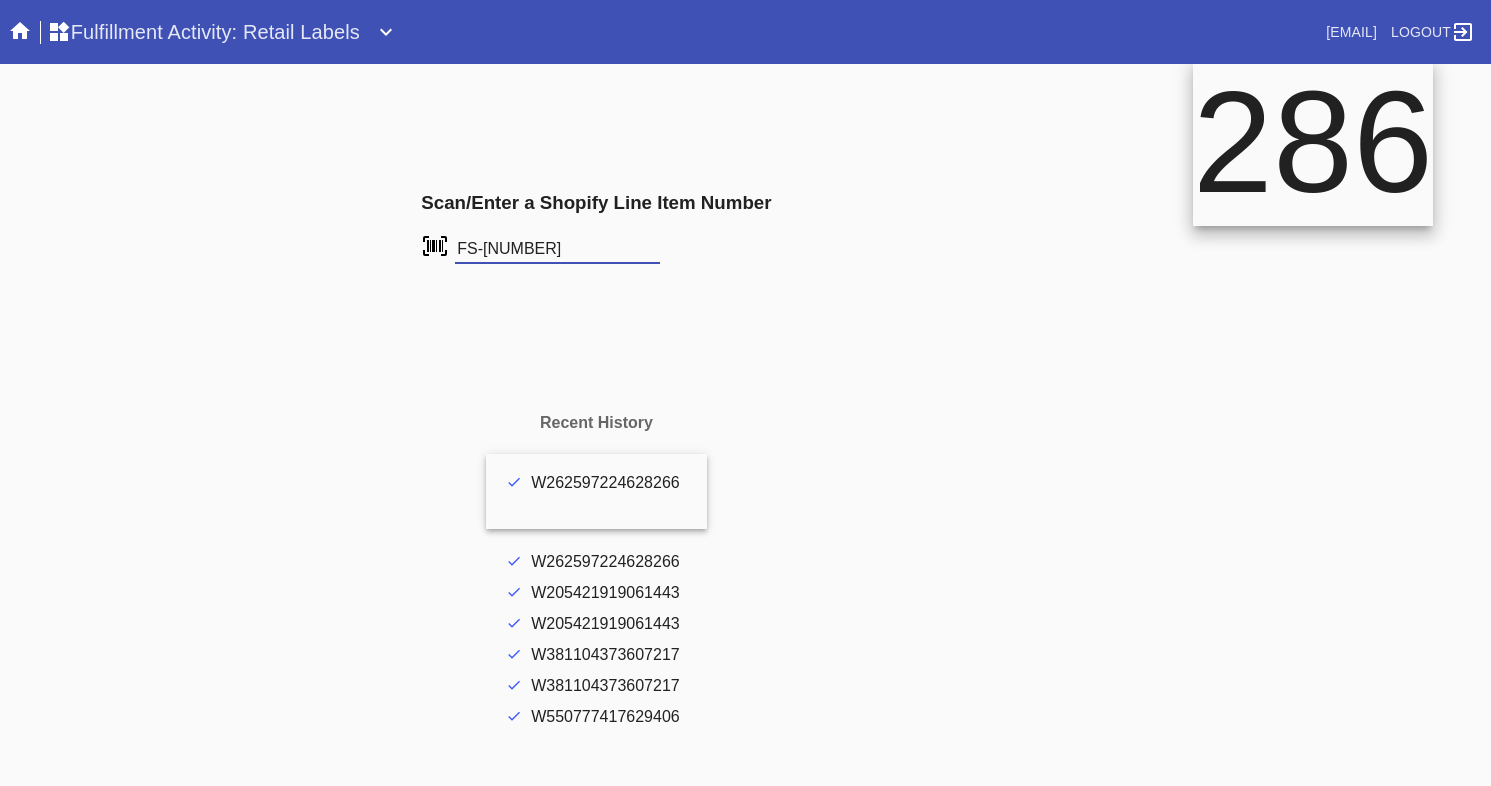 type on "FS-[NUMBER]" 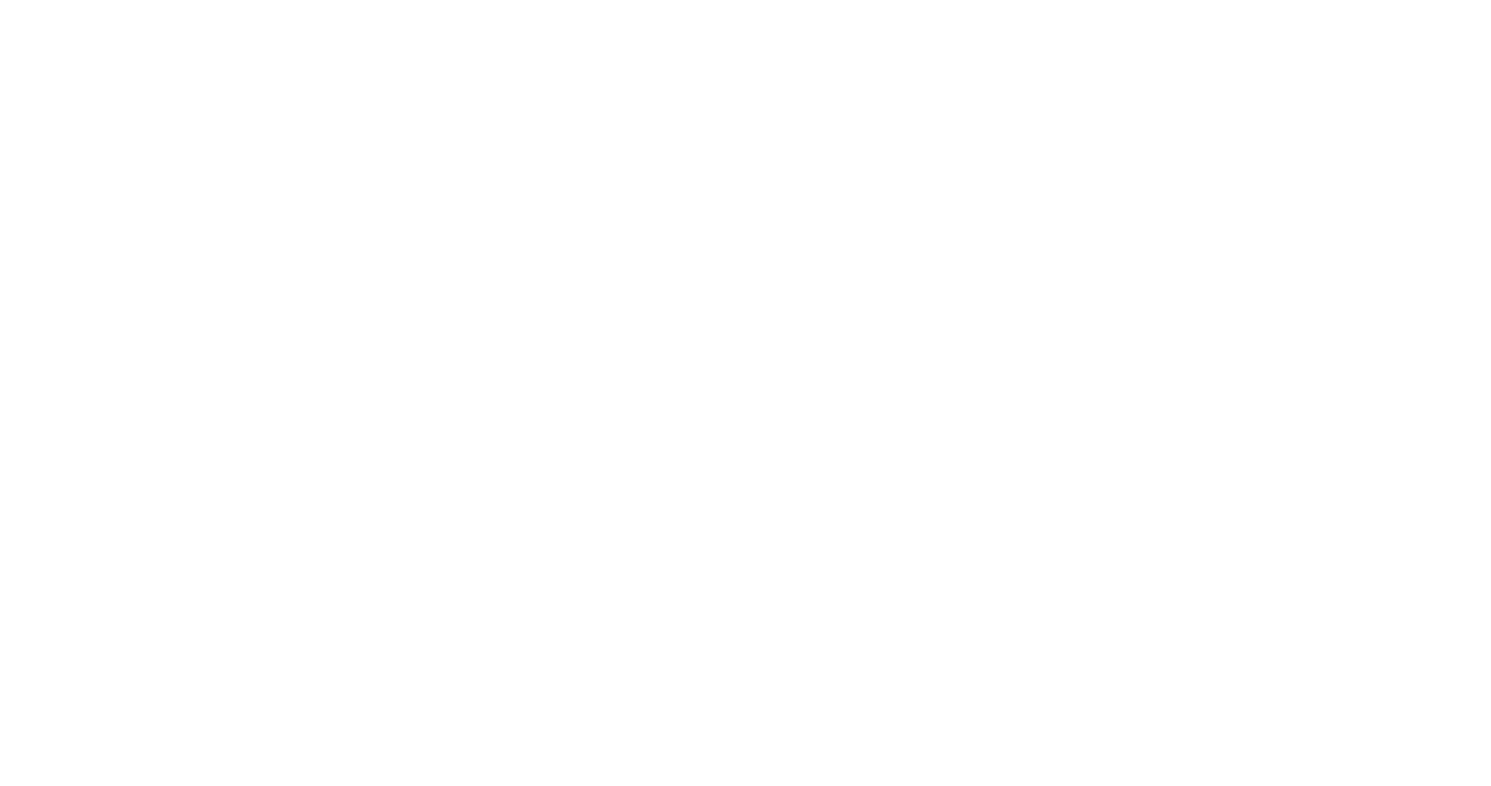 scroll, scrollTop: 0, scrollLeft: 0, axis: both 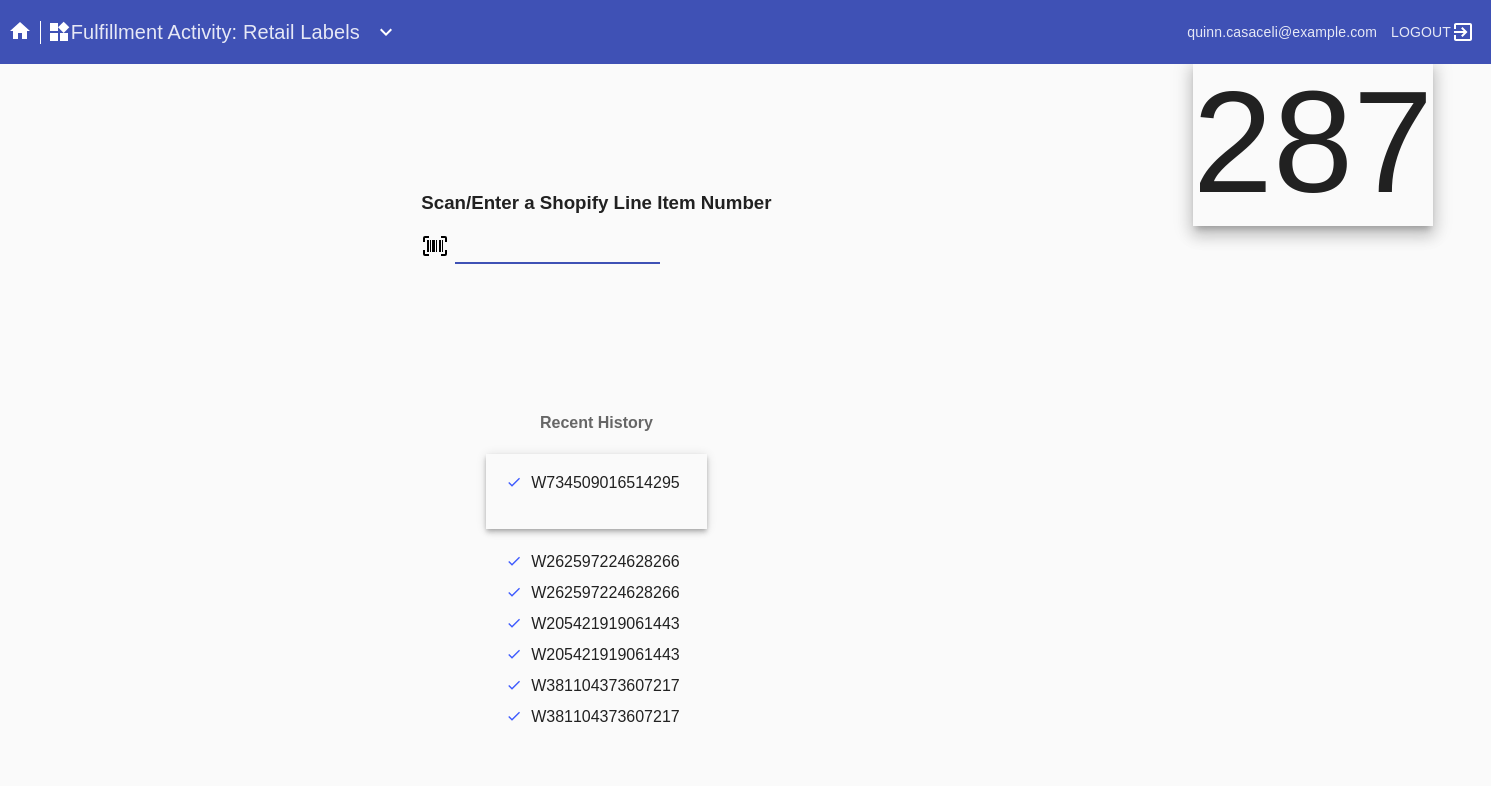 type on "FS-161810034" 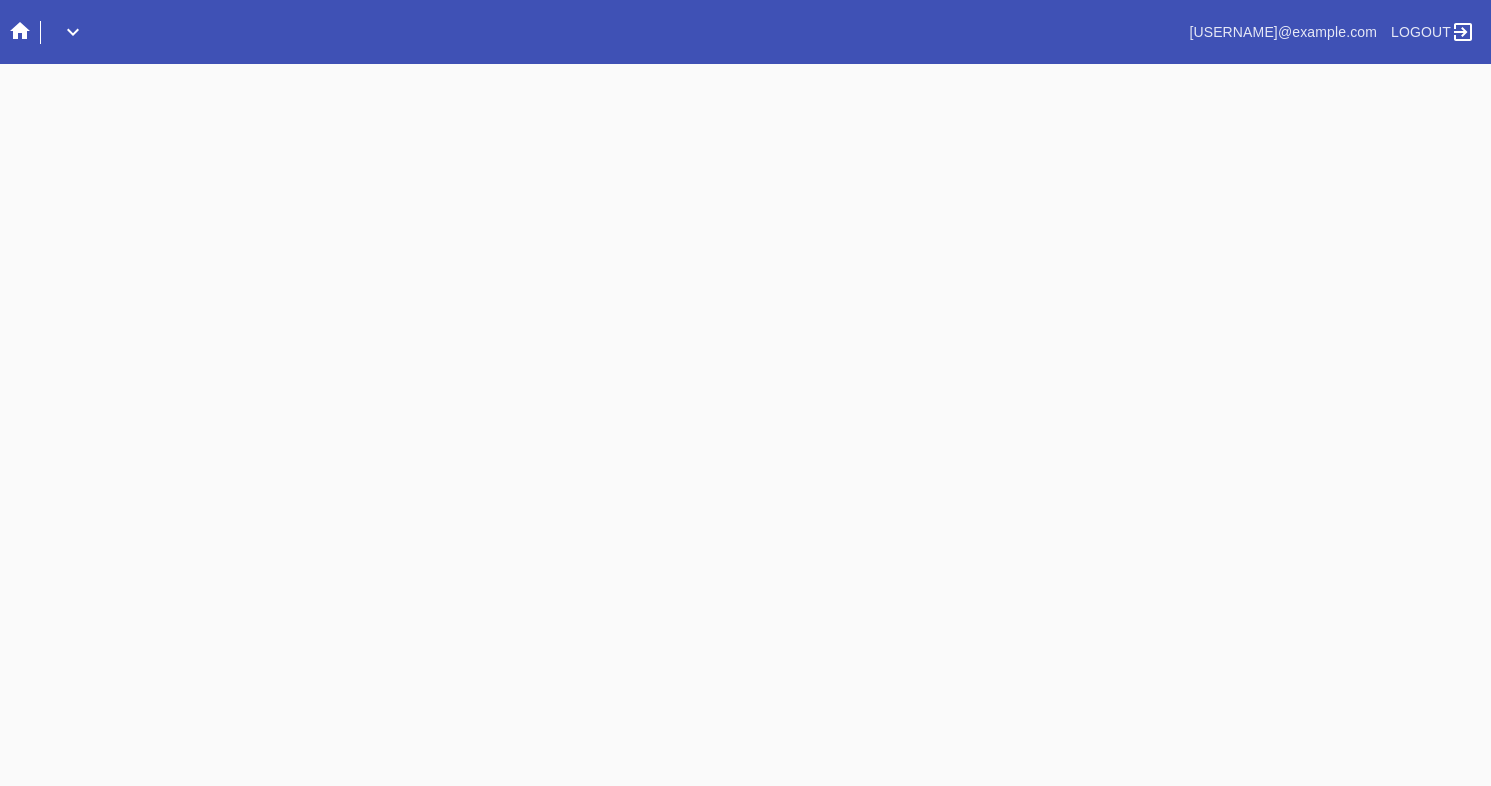 scroll, scrollTop: 0, scrollLeft: 0, axis: both 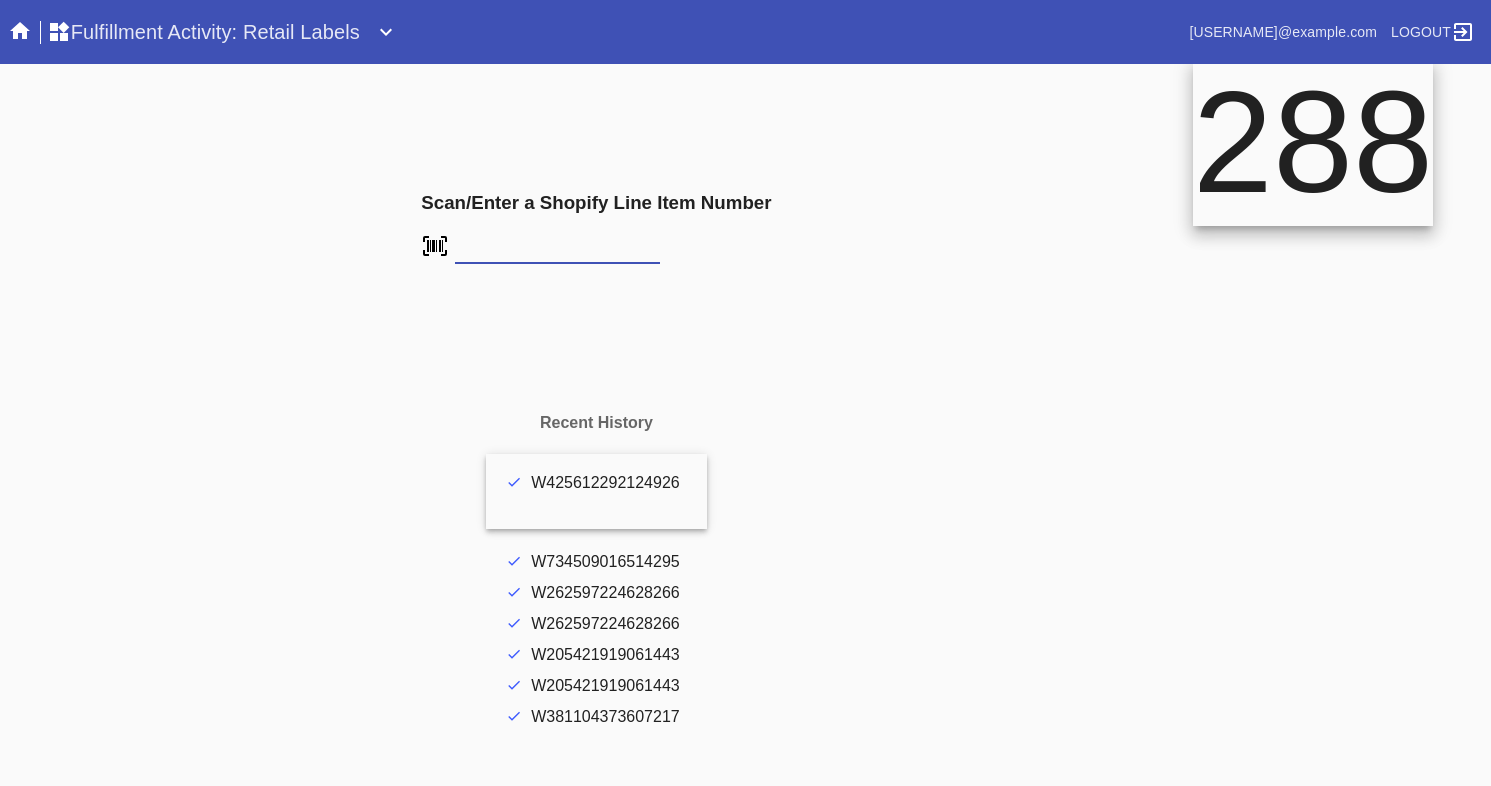 type on "FS-161810034" 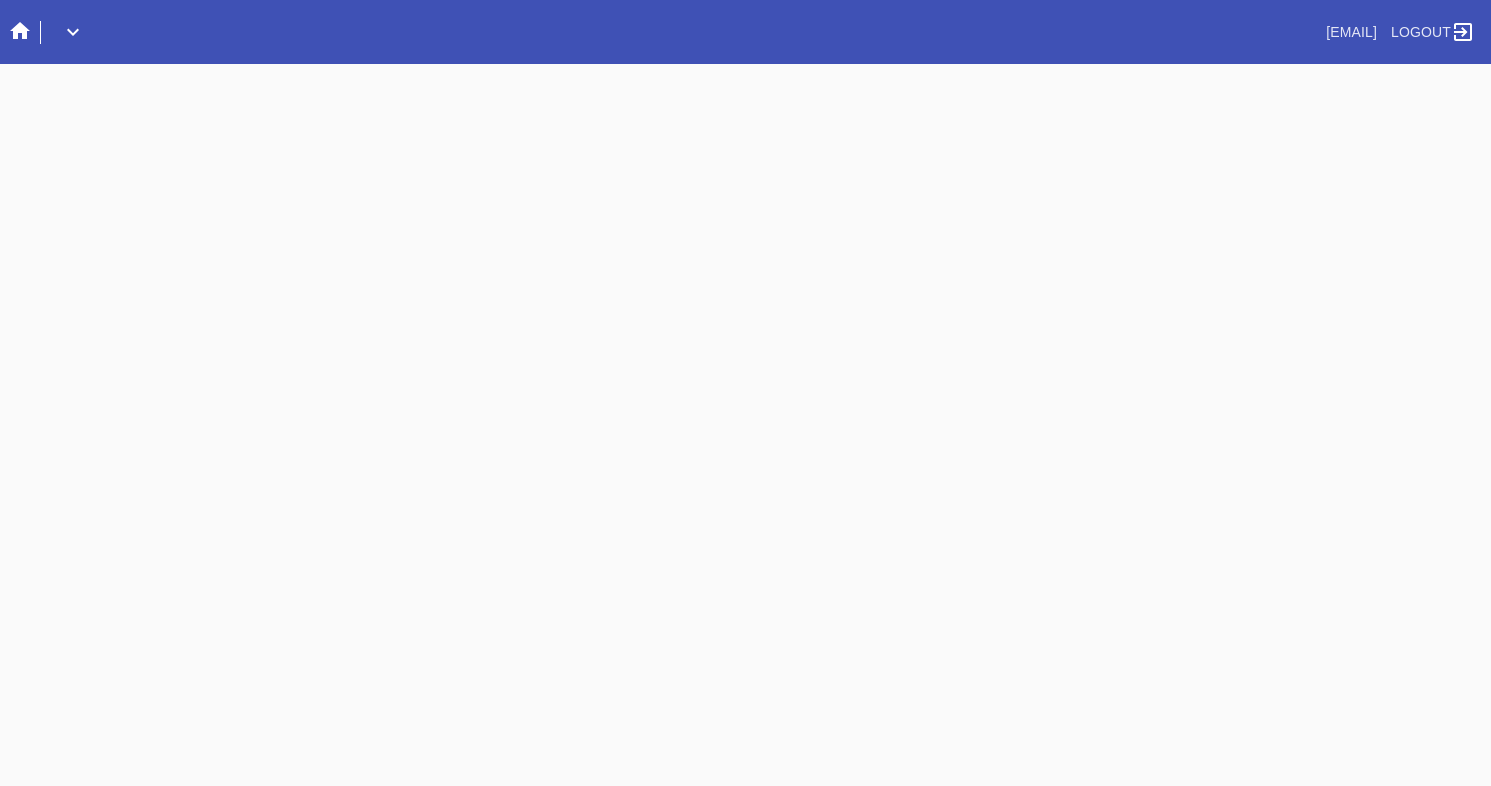scroll, scrollTop: 0, scrollLeft: 0, axis: both 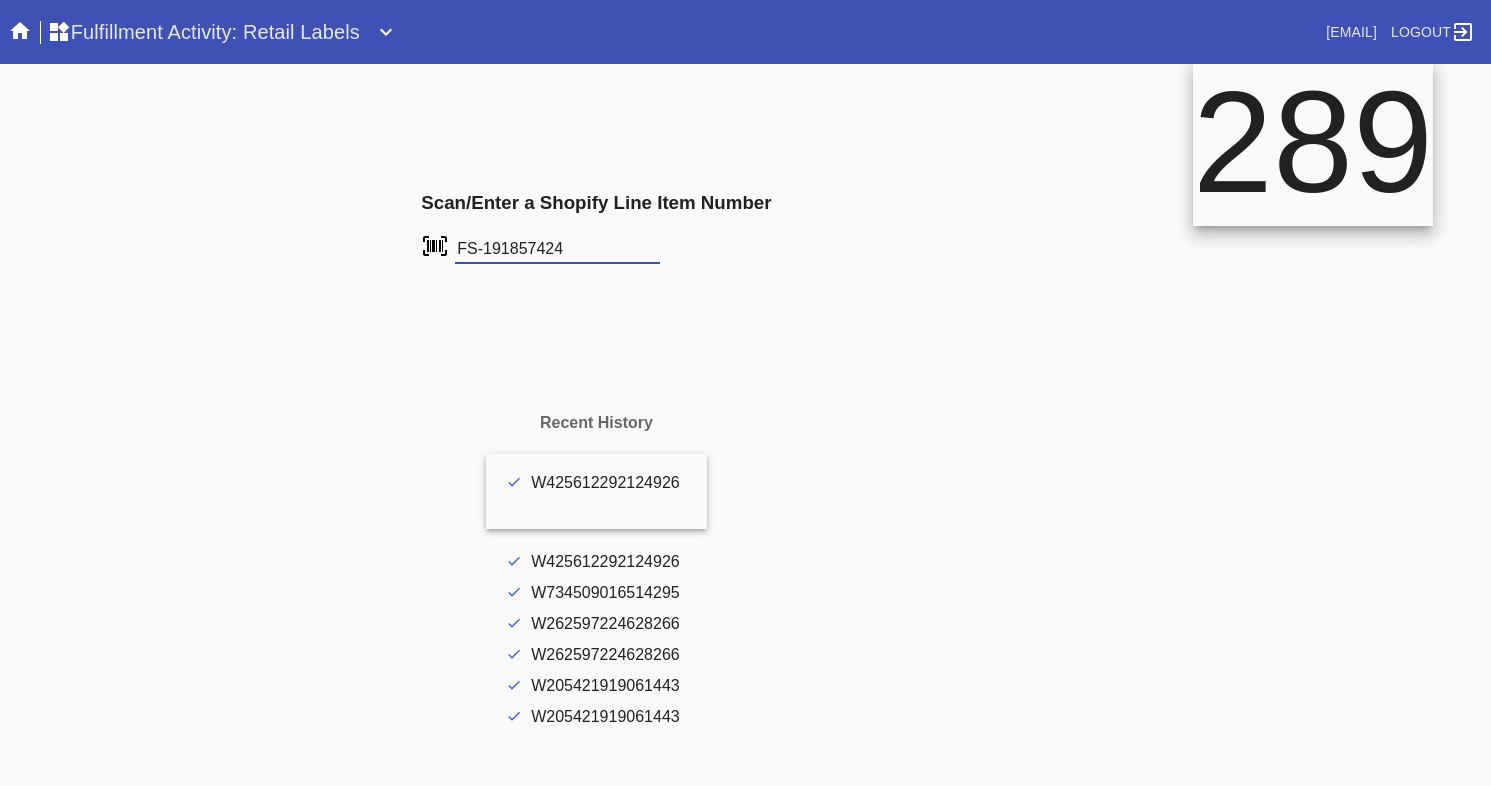 type on "FS-191857424" 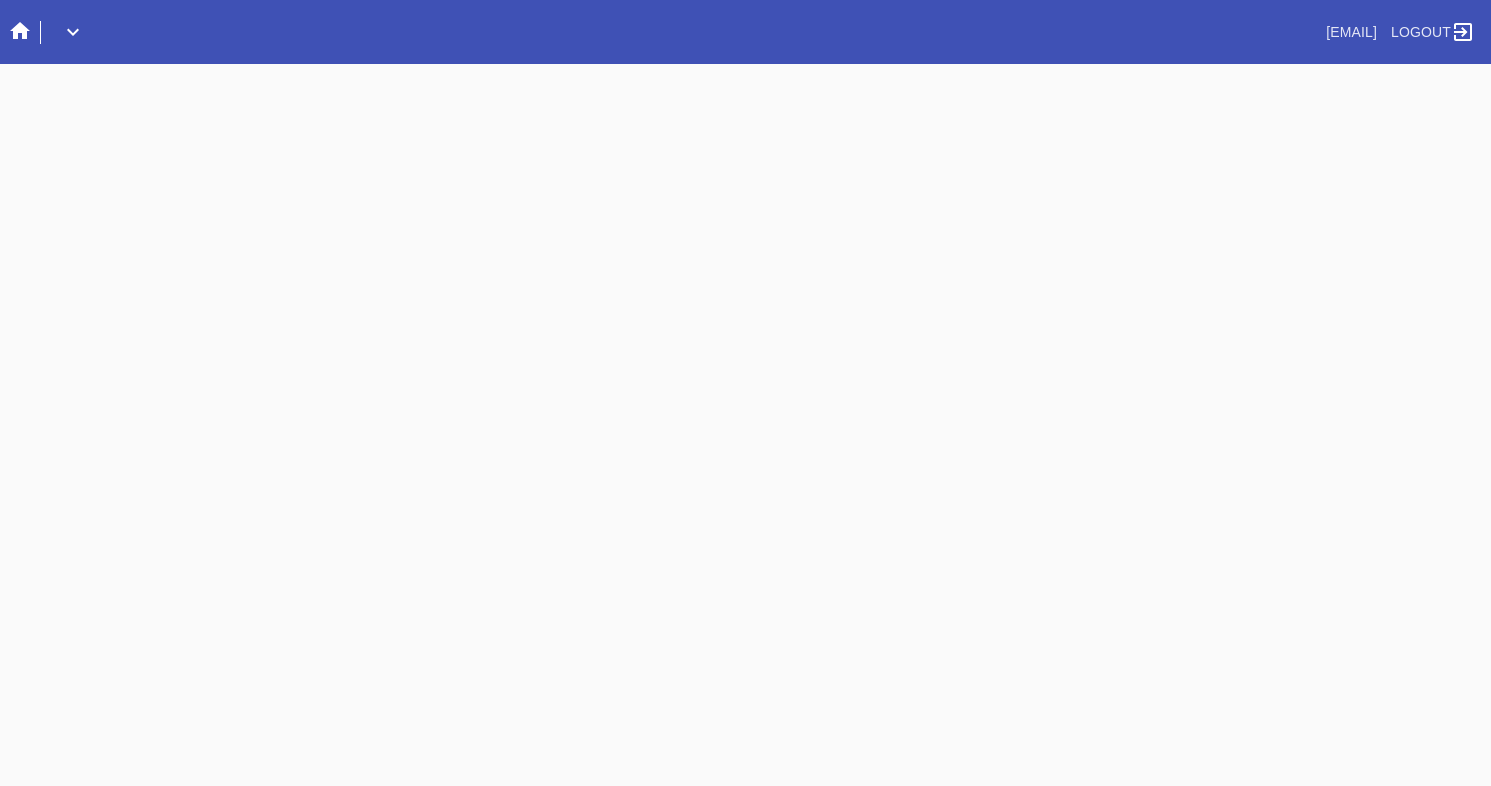 scroll, scrollTop: 0, scrollLeft: 0, axis: both 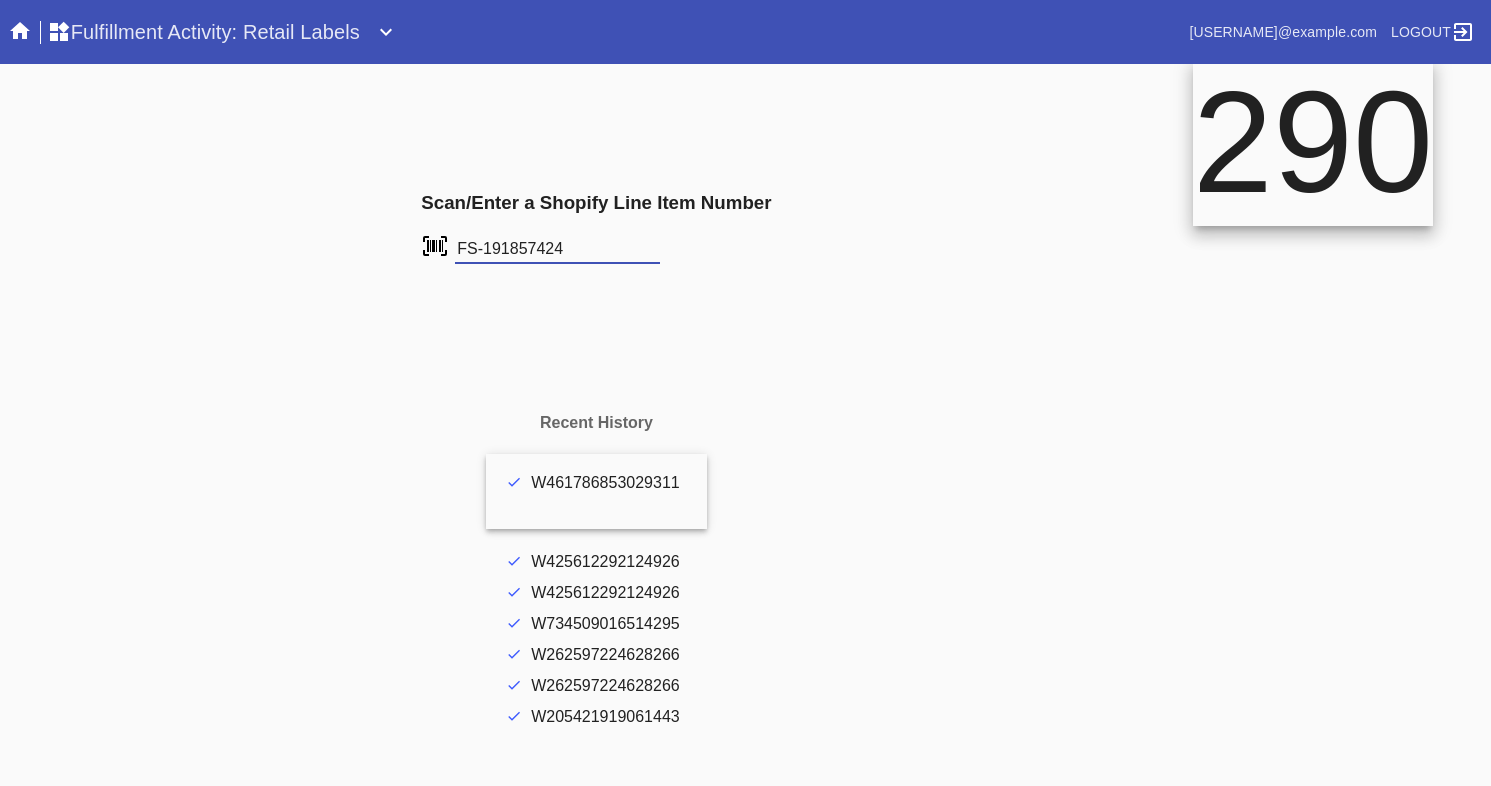 type on "FS-191857424" 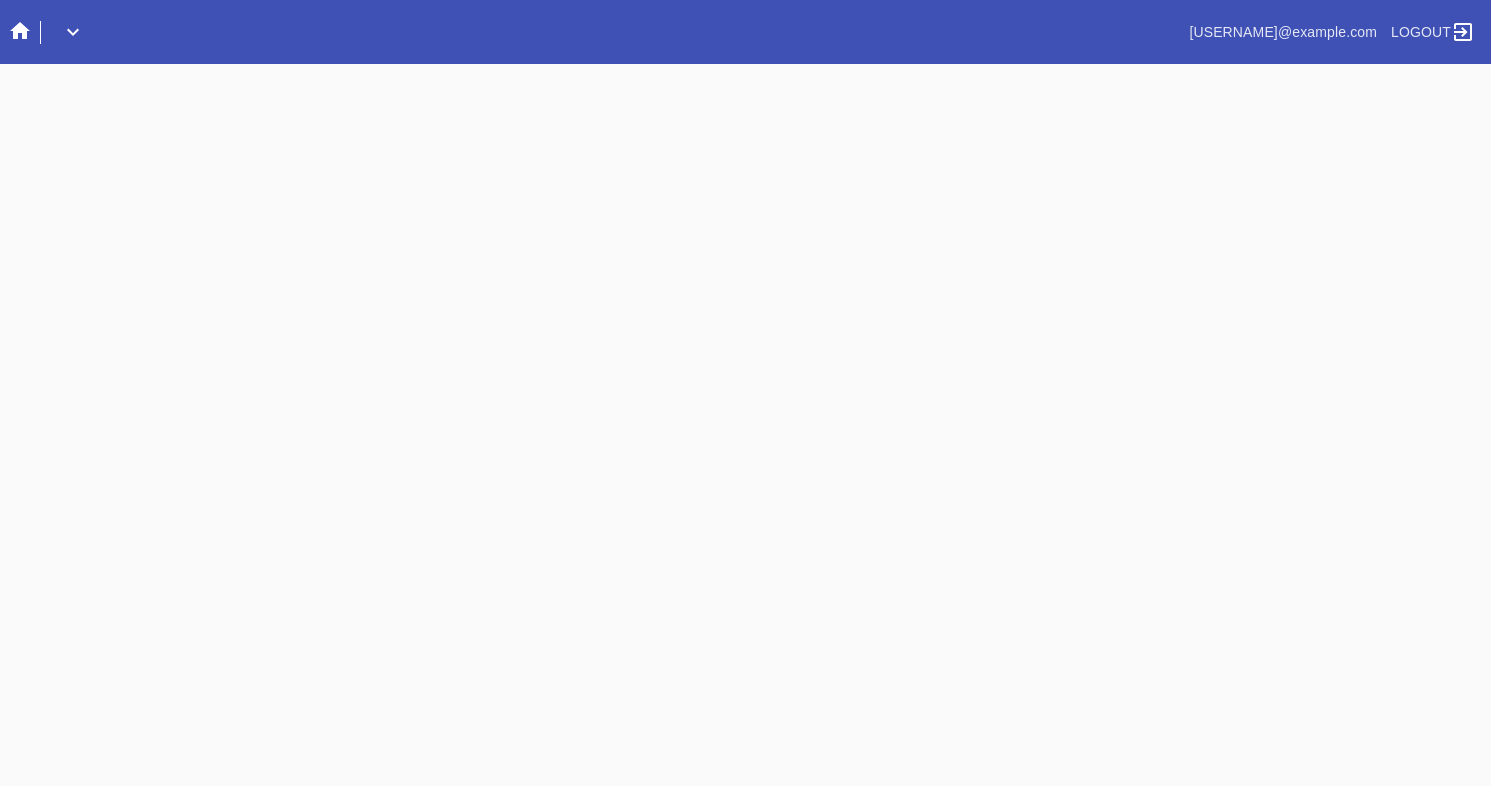 scroll, scrollTop: 0, scrollLeft: 0, axis: both 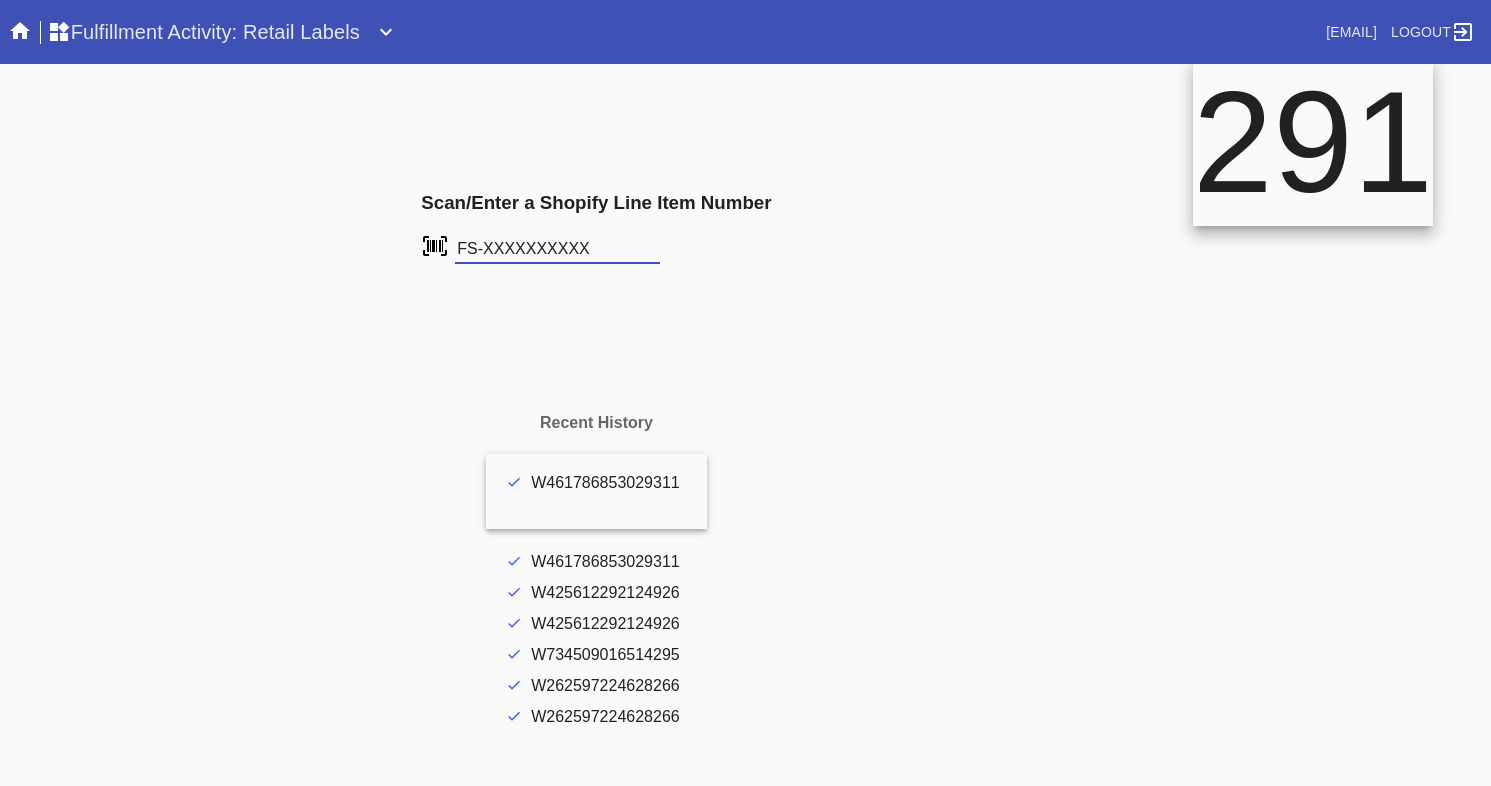 type on "FS-673659639" 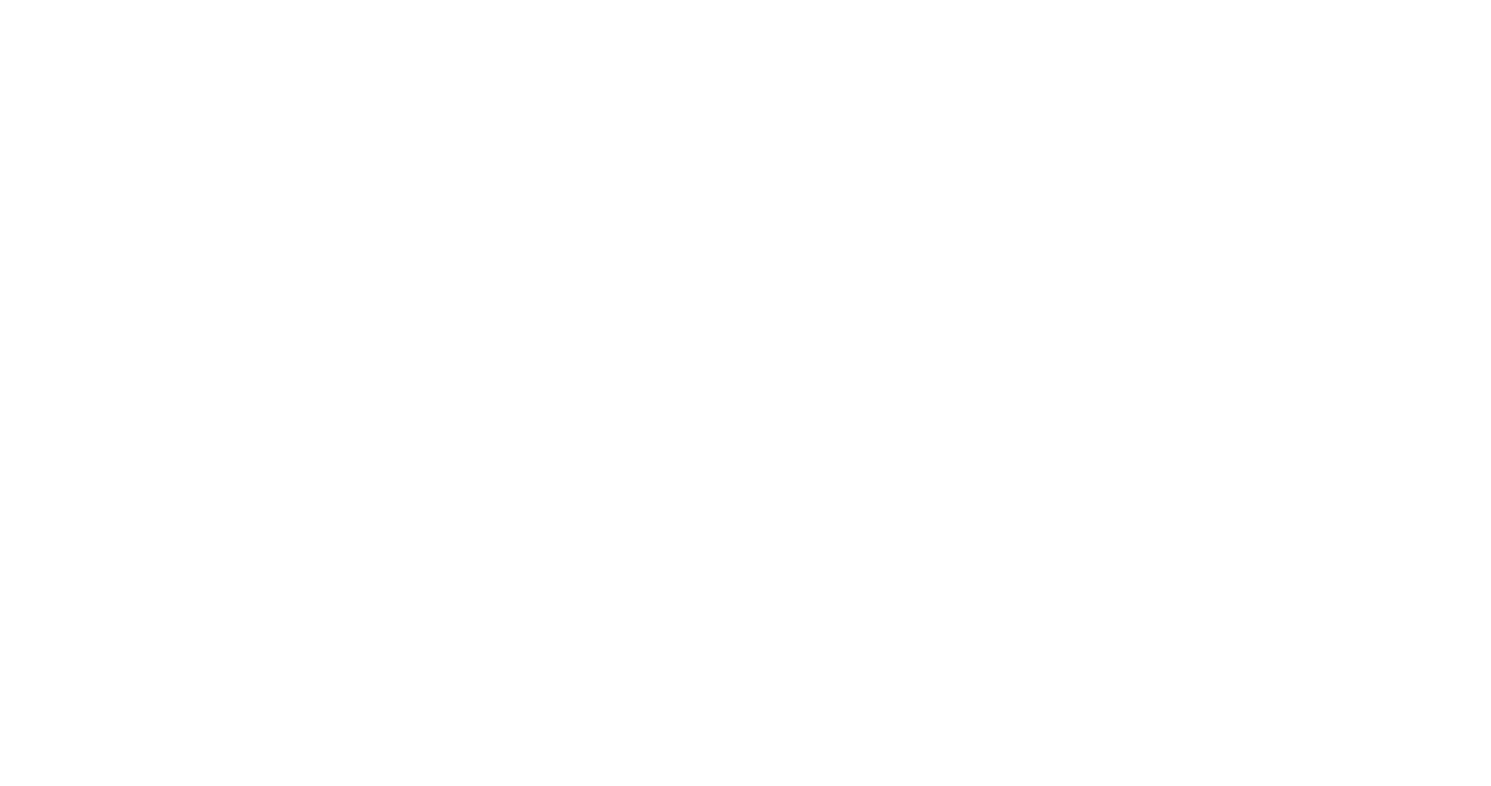 scroll, scrollTop: 0, scrollLeft: 0, axis: both 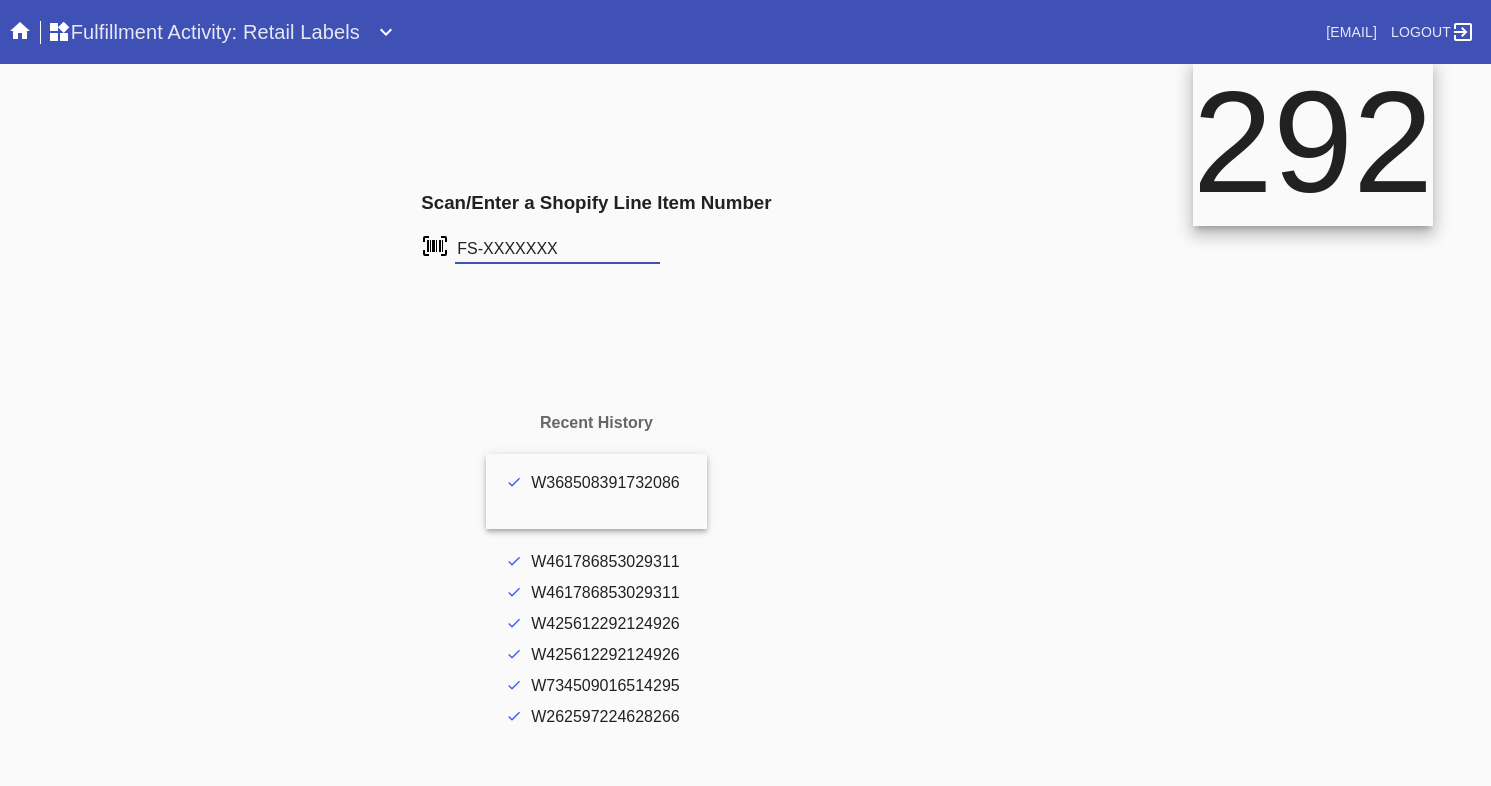type on "FS-673659639" 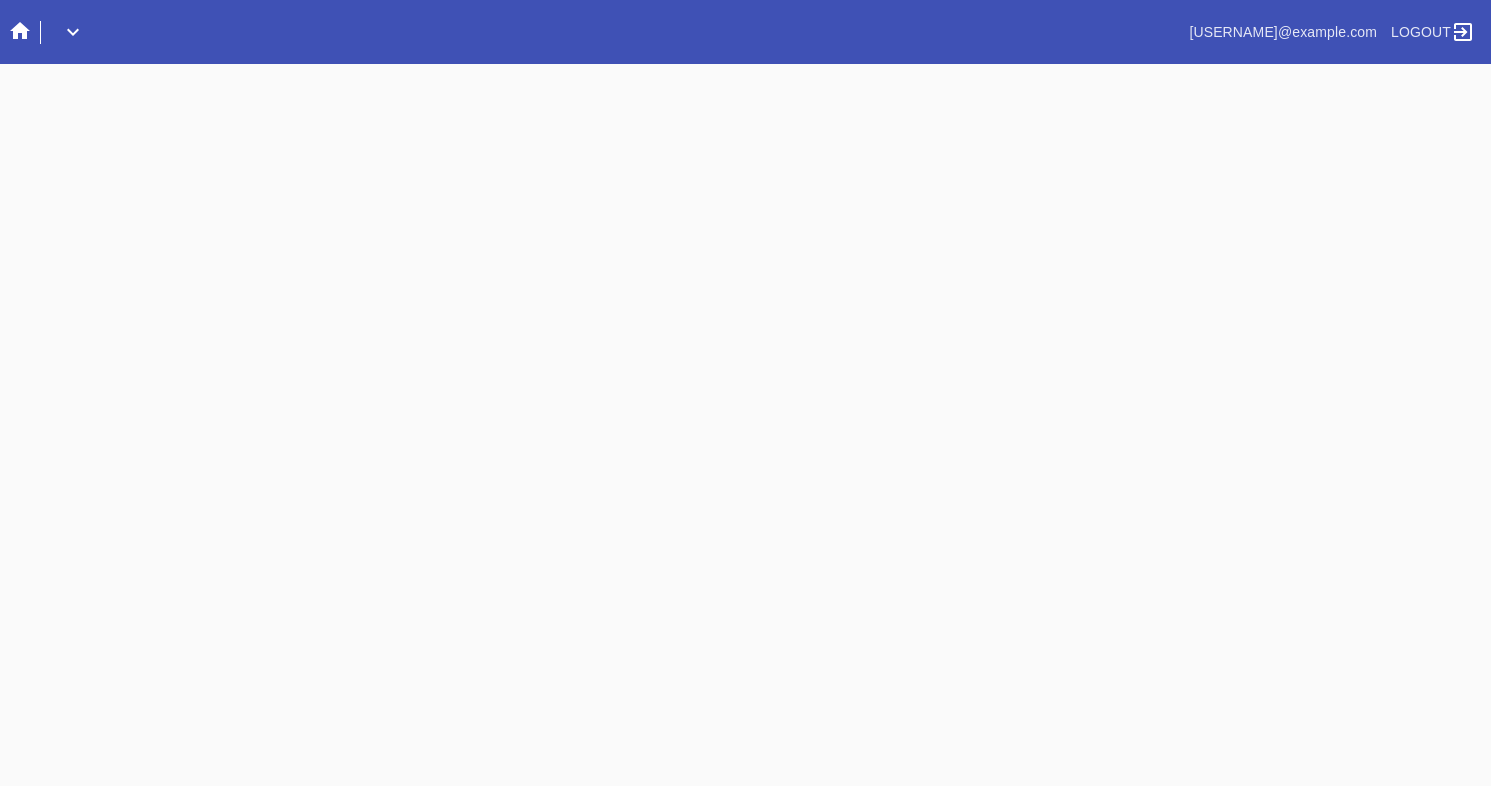 scroll, scrollTop: 0, scrollLeft: 0, axis: both 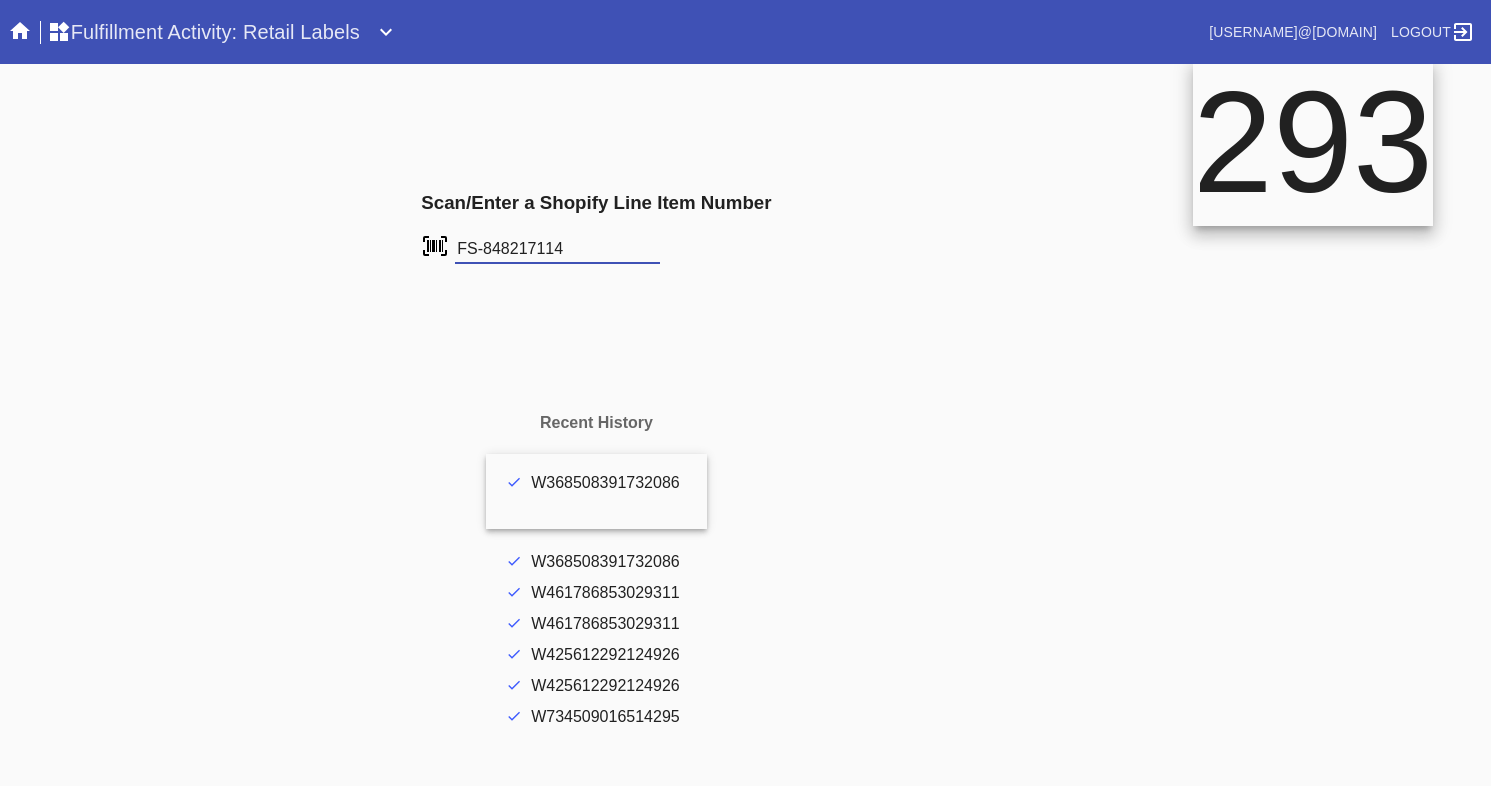 type on "FS-848217114" 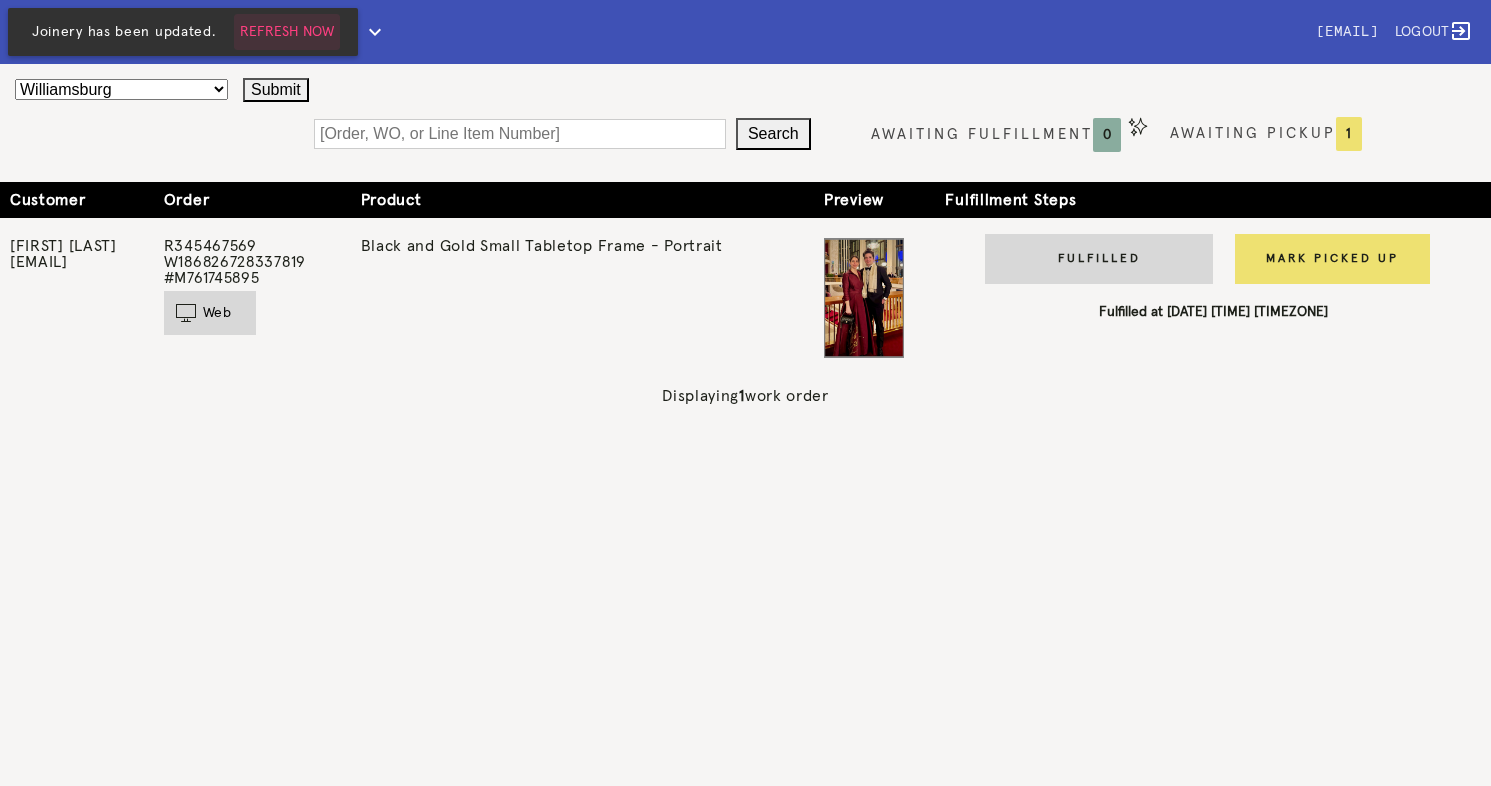 scroll, scrollTop: 0, scrollLeft: 0, axis: both 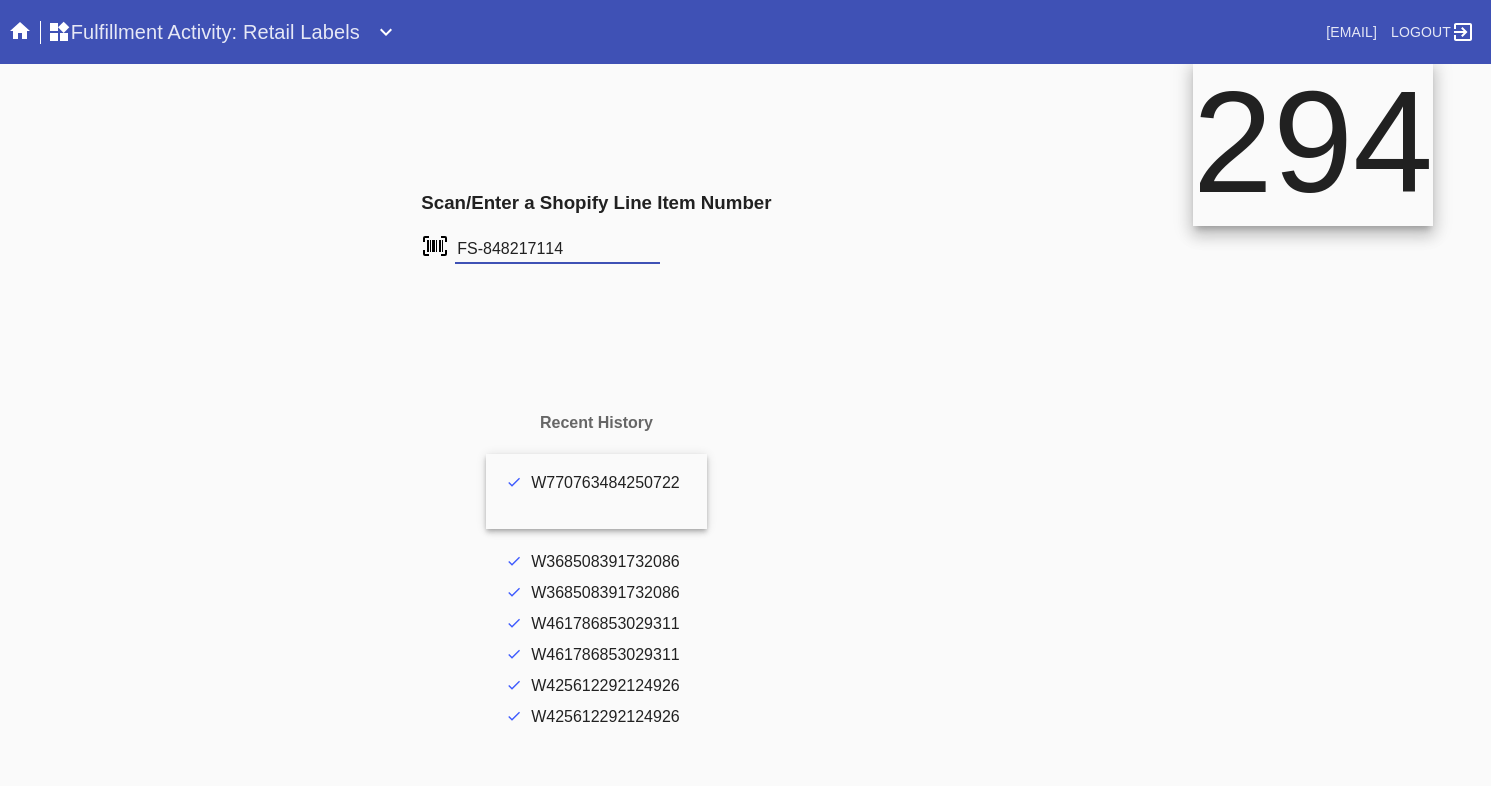 type on "FS-848217114" 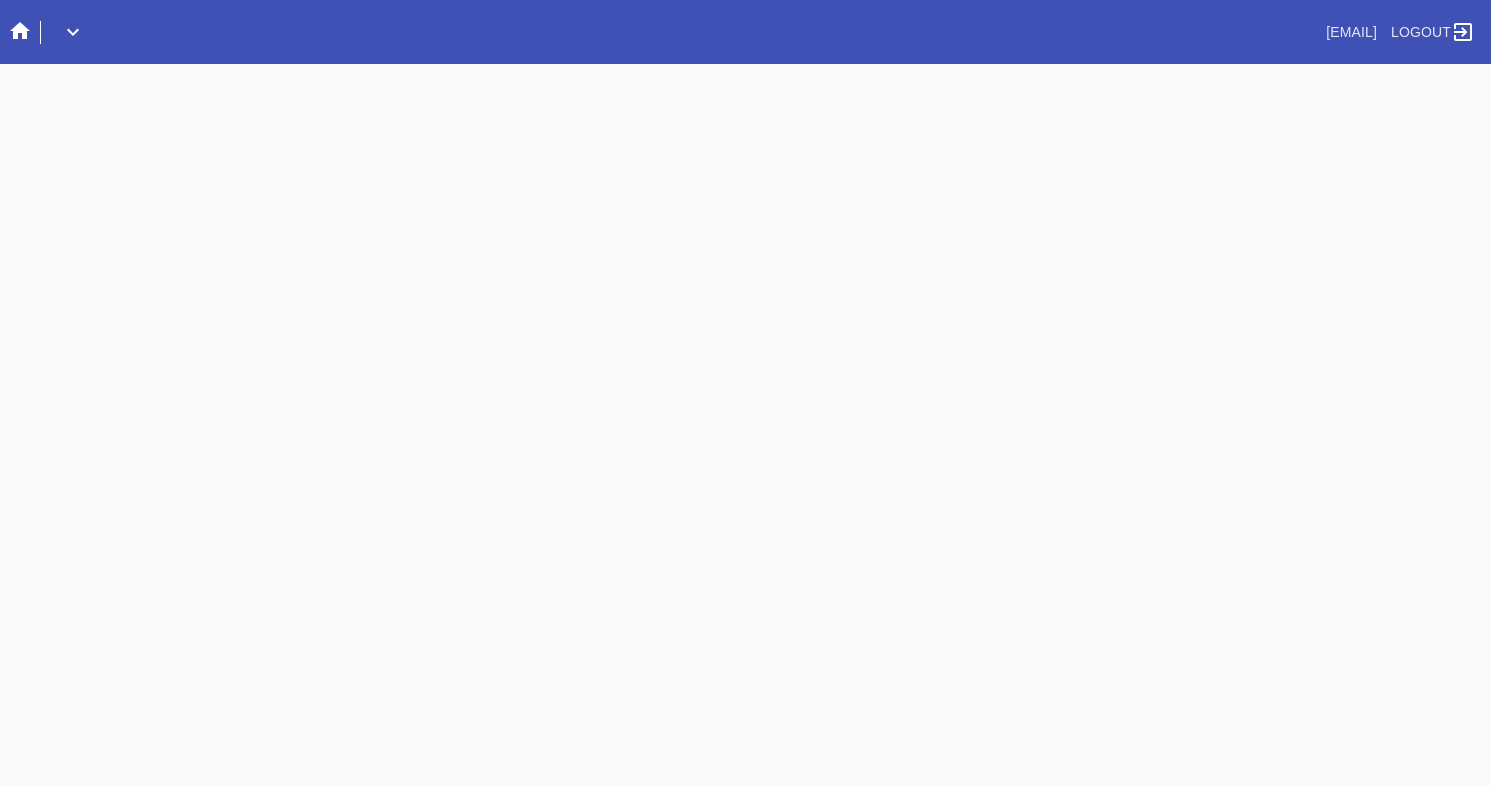 scroll, scrollTop: 0, scrollLeft: 0, axis: both 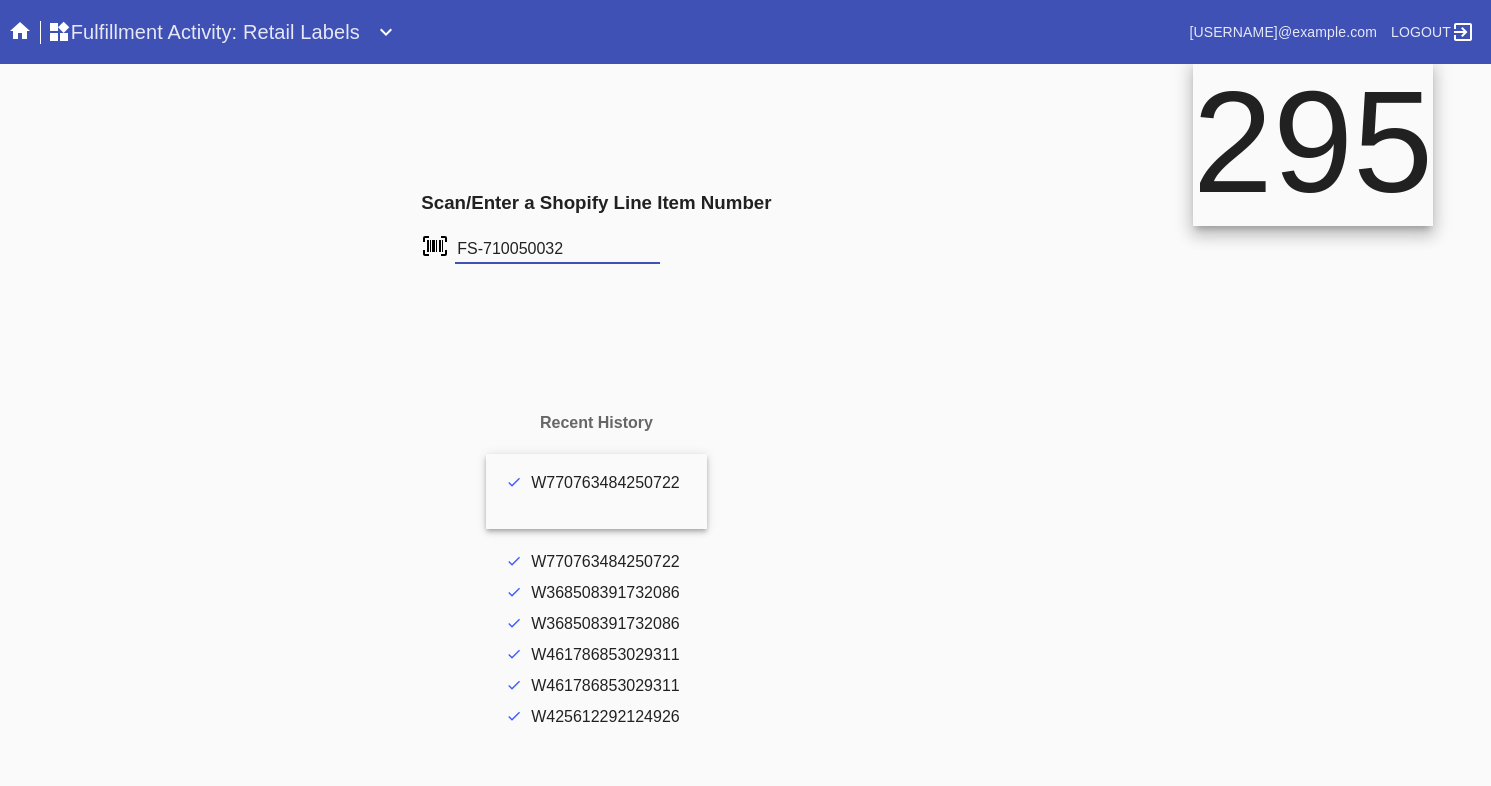 type on "FS-710050032" 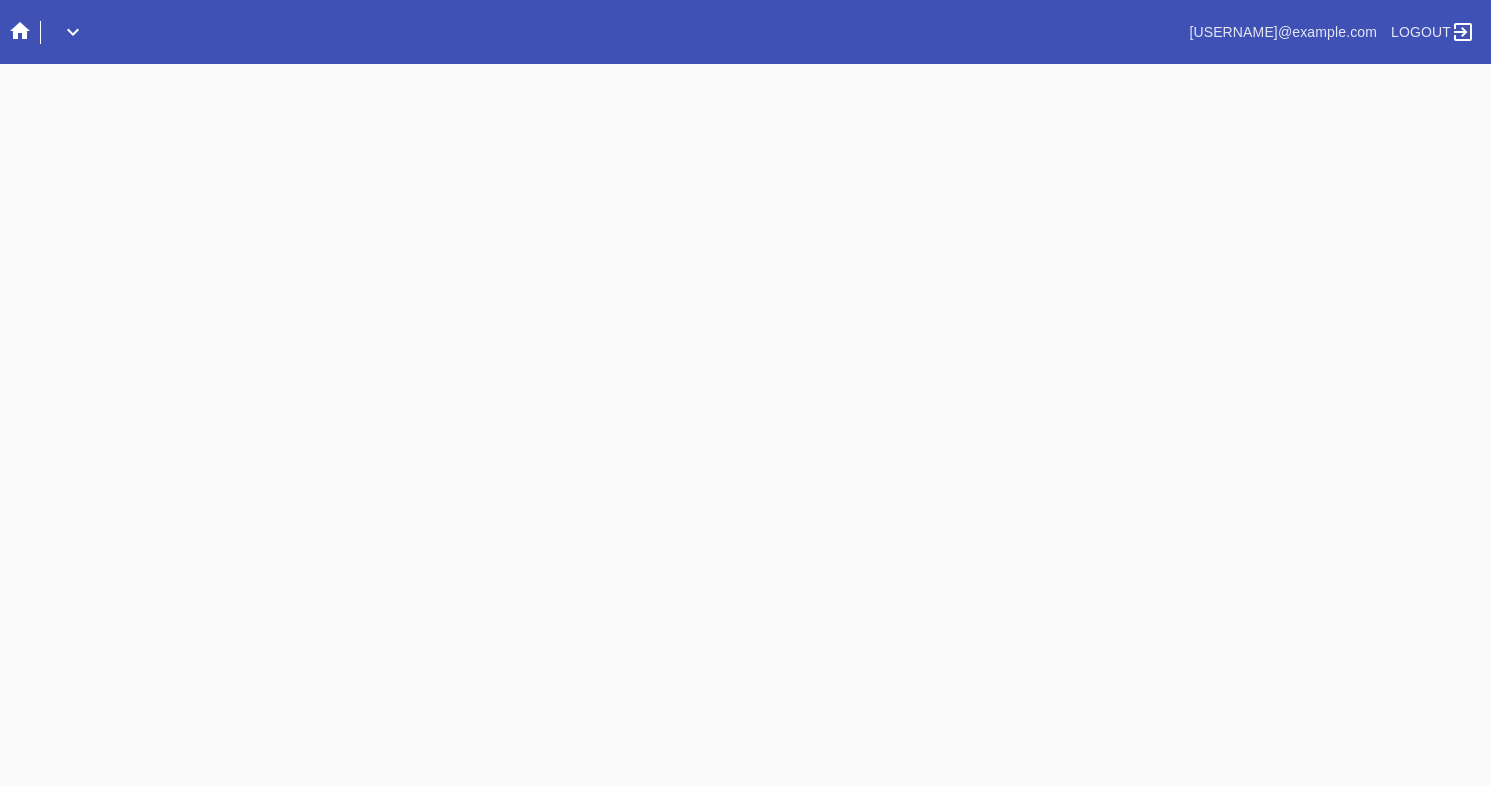 scroll, scrollTop: 0, scrollLeft: 0, axis: both 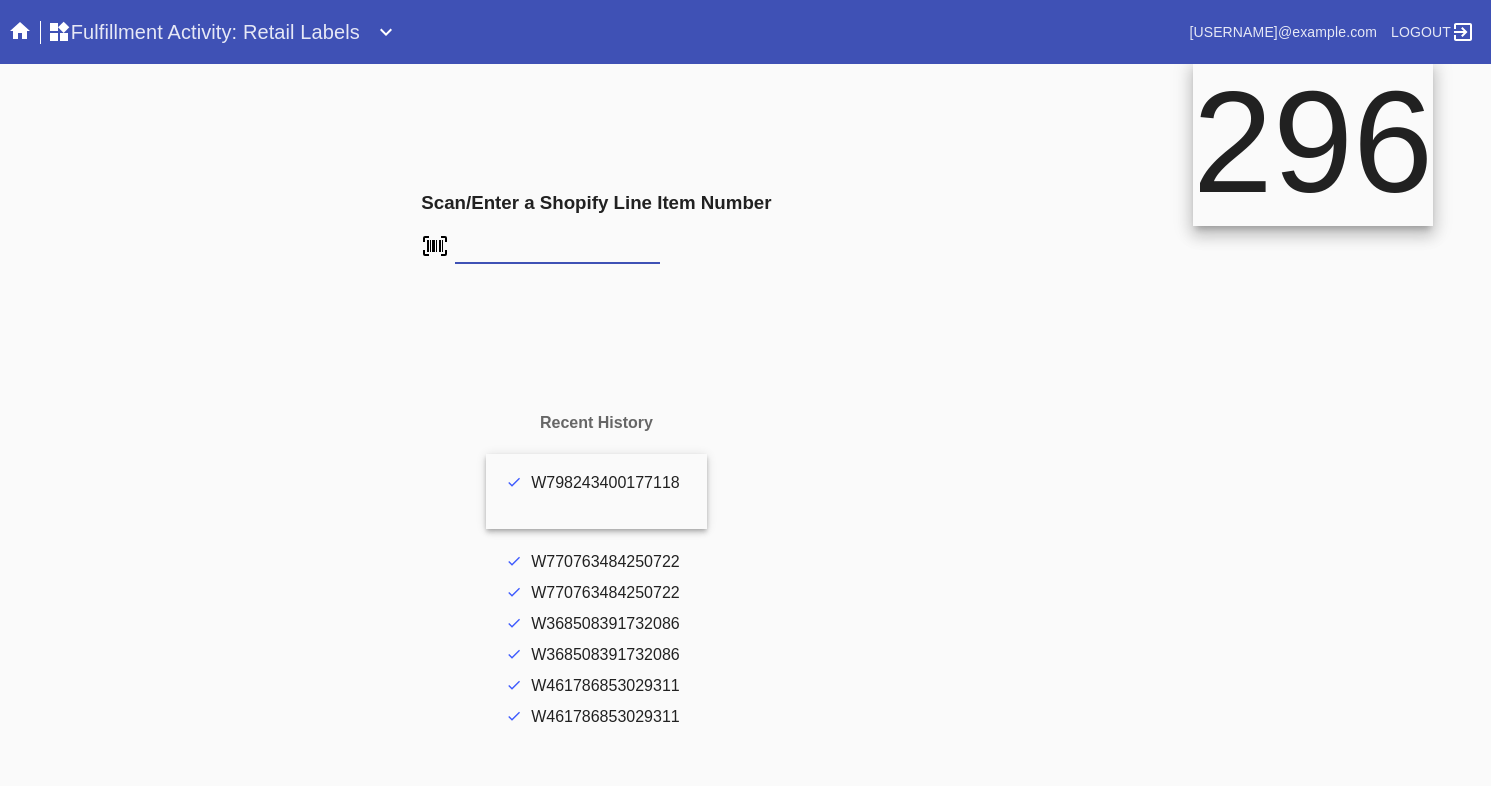type on "FS-710050032" 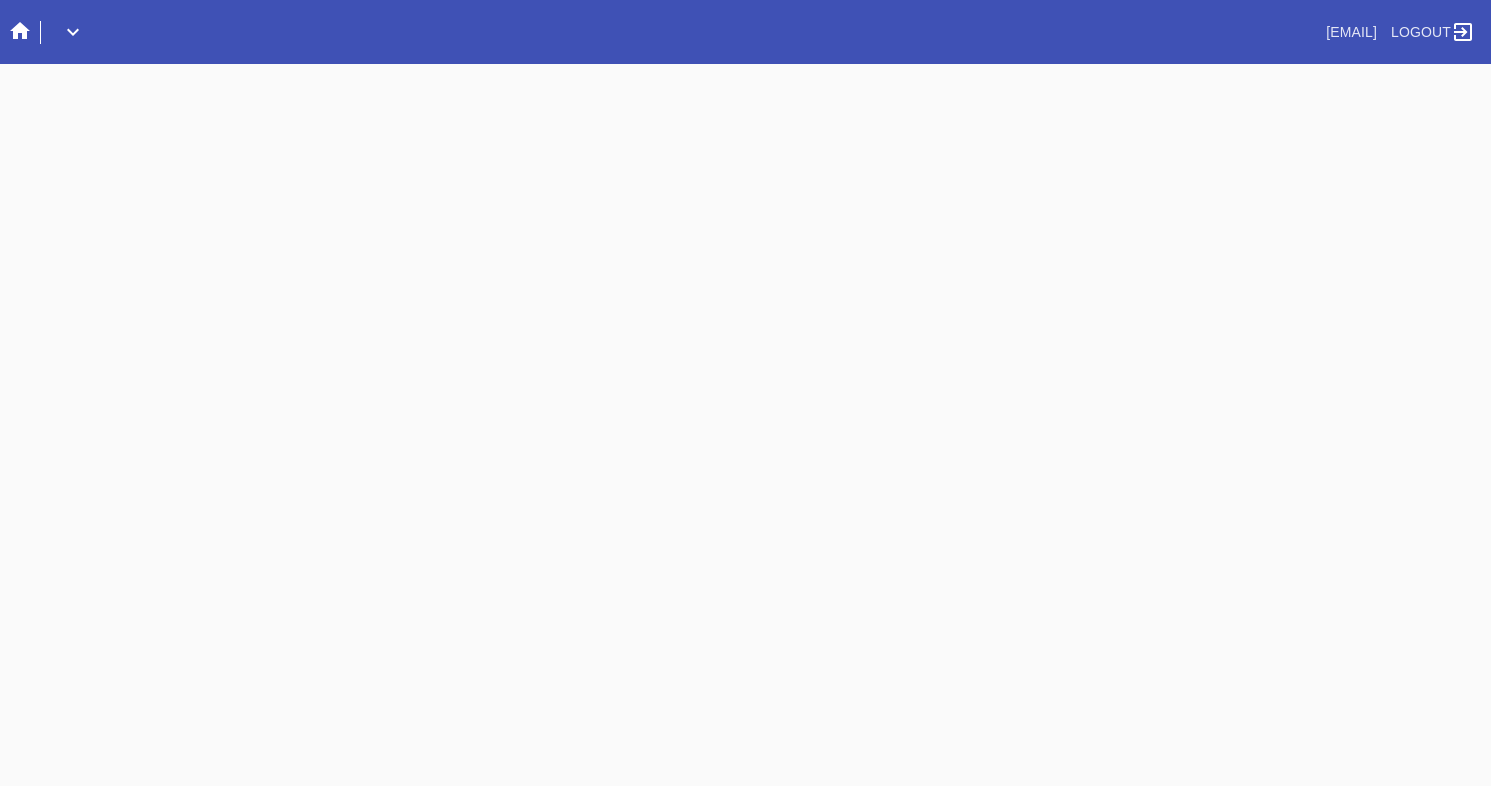 scroll, scrollTop: 0, scrollLeft: 0, axis: both 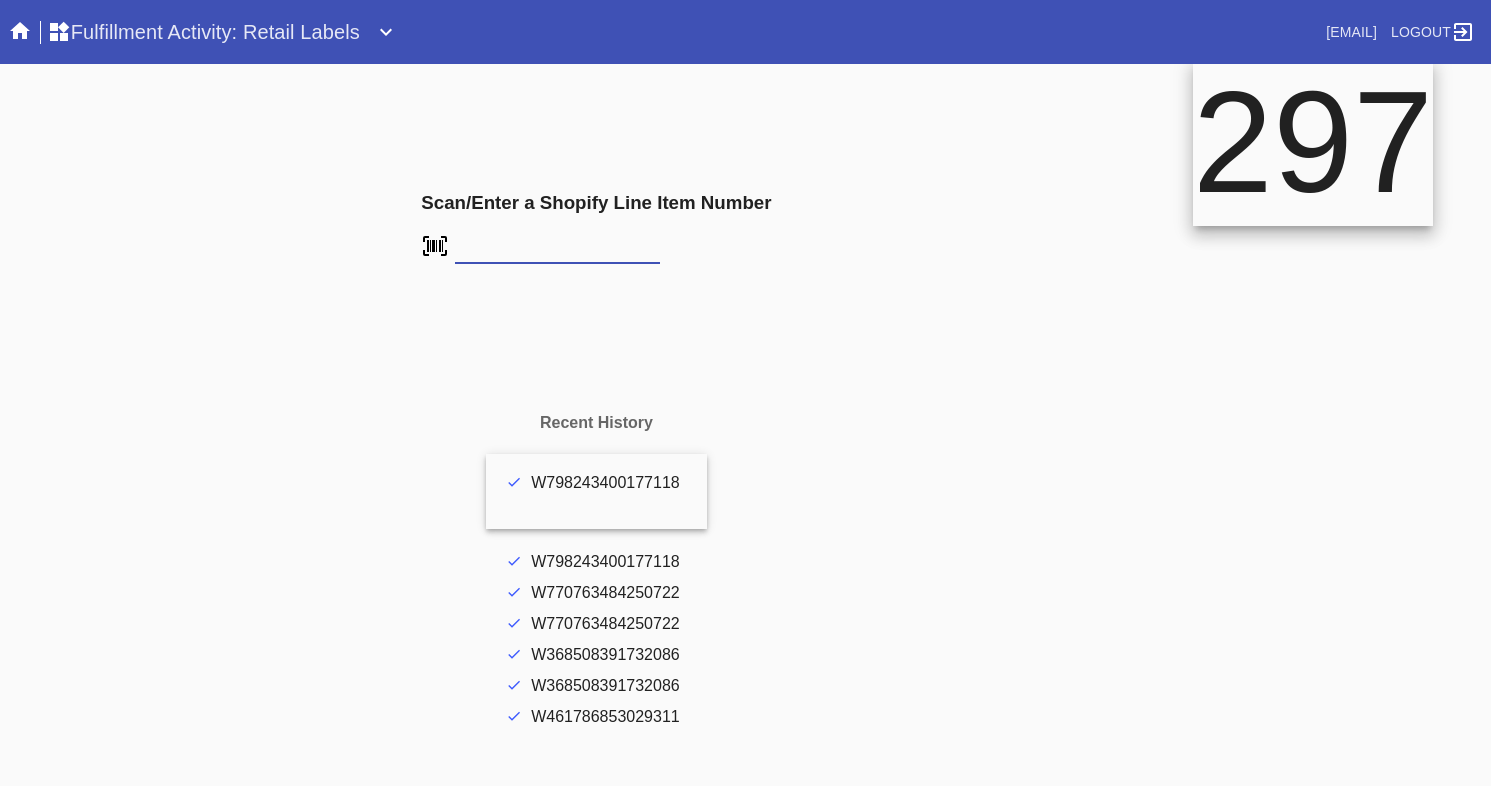 type on "FS-564175787" 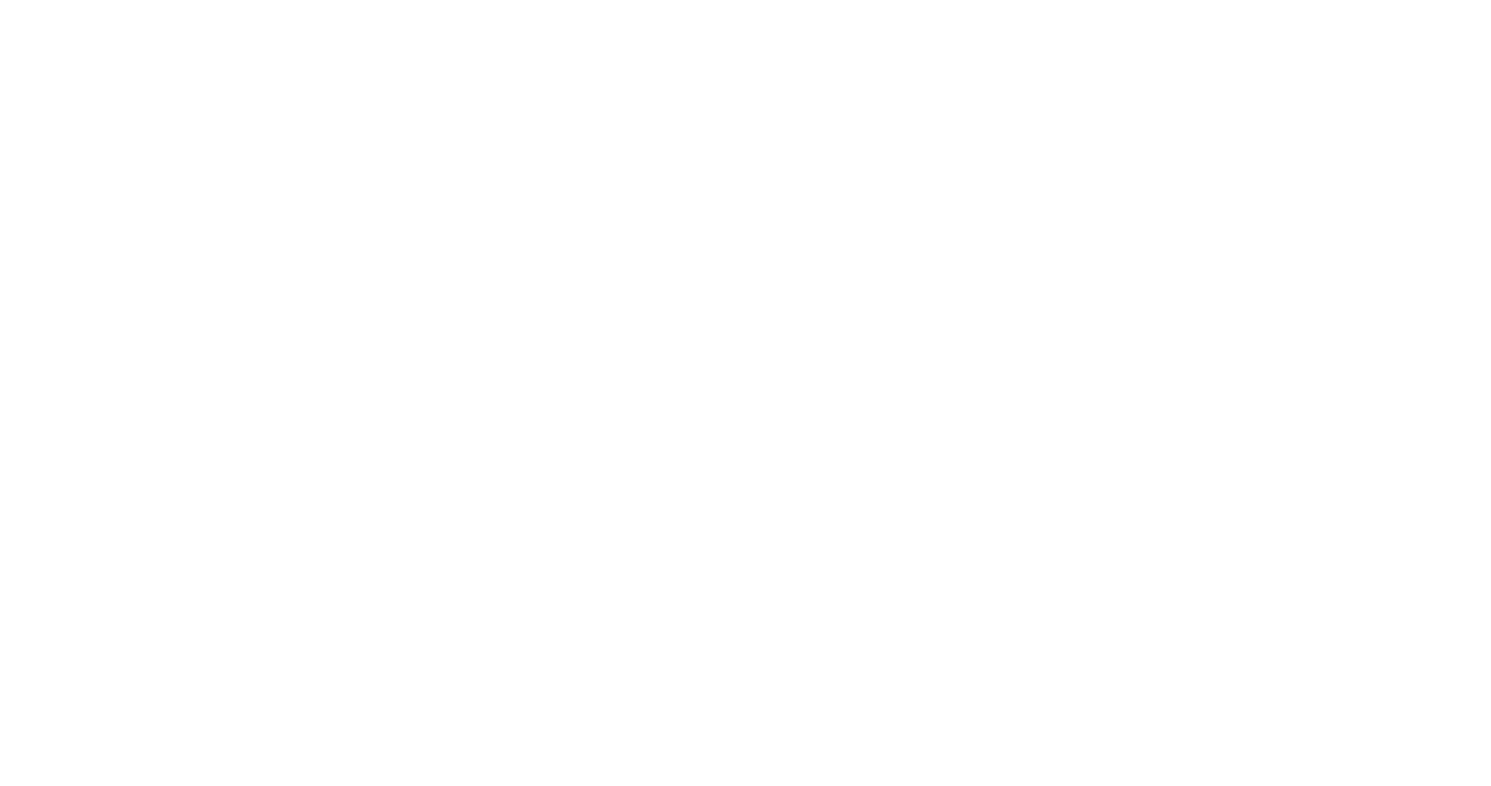 scroll, scrollTop: 0, scrollLeft: 0, axis: both 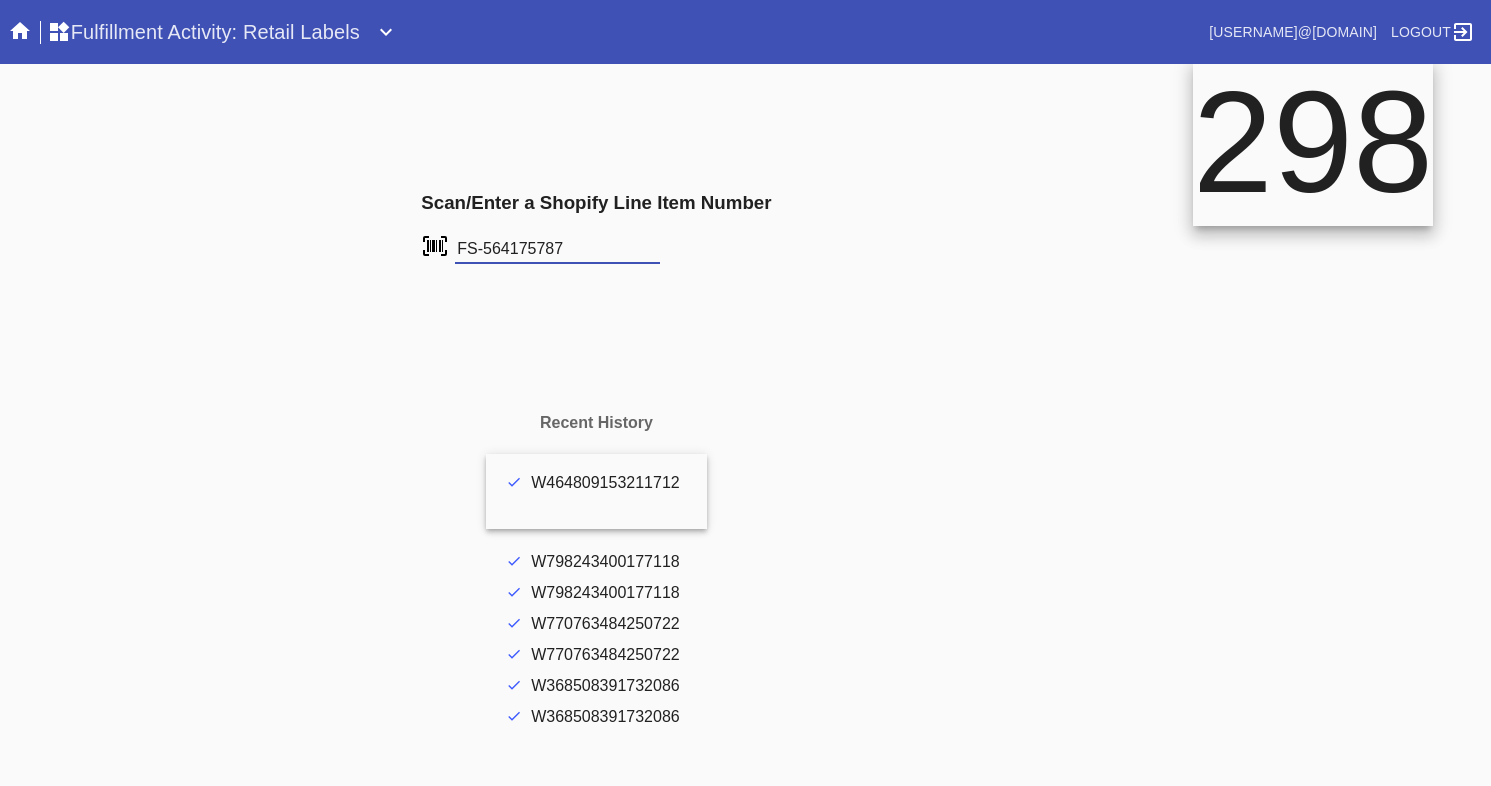 type on "FS-564175787" 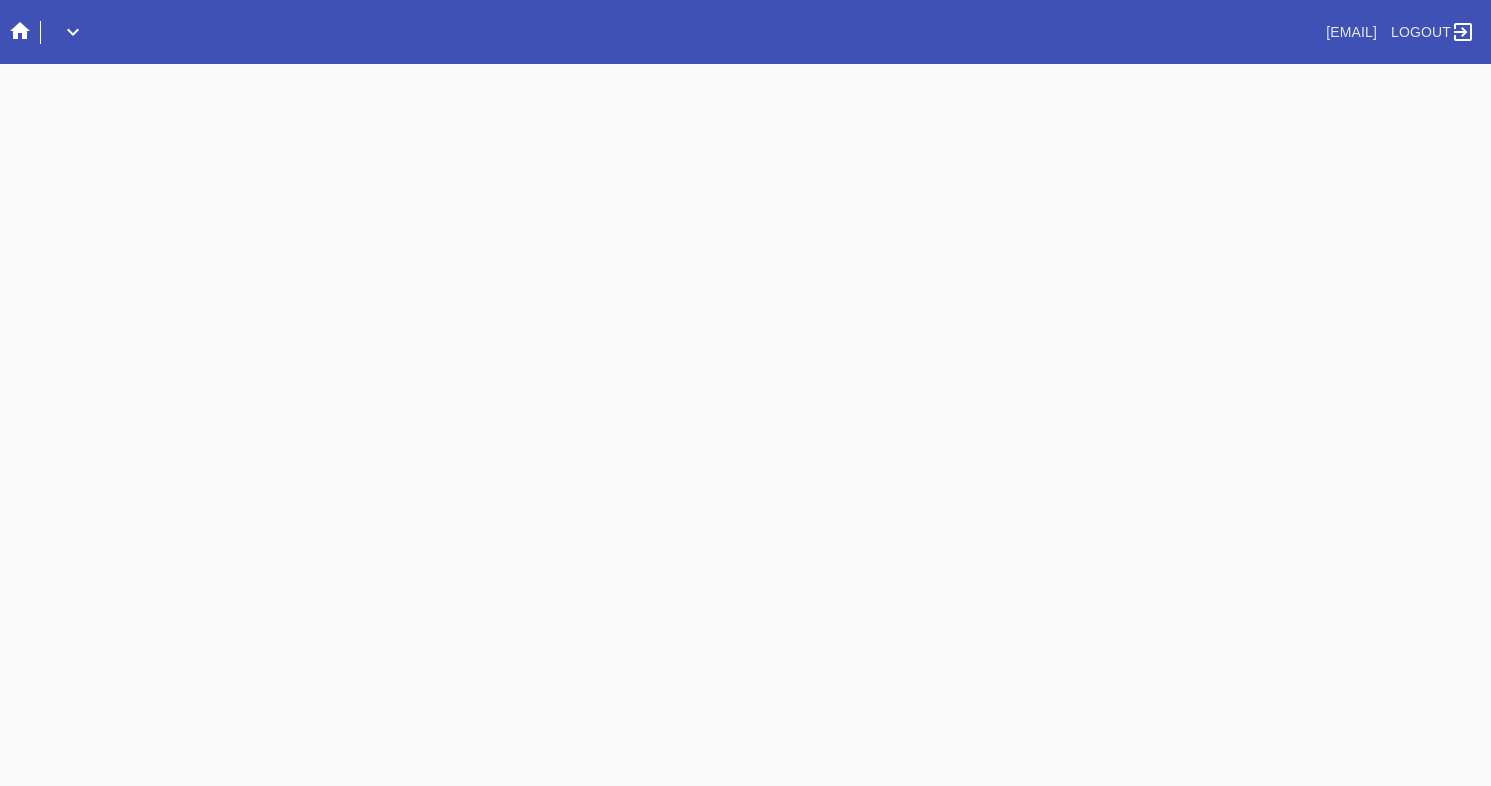 scroll, scrollTop: 0, scrollLeft: 0, axis: both 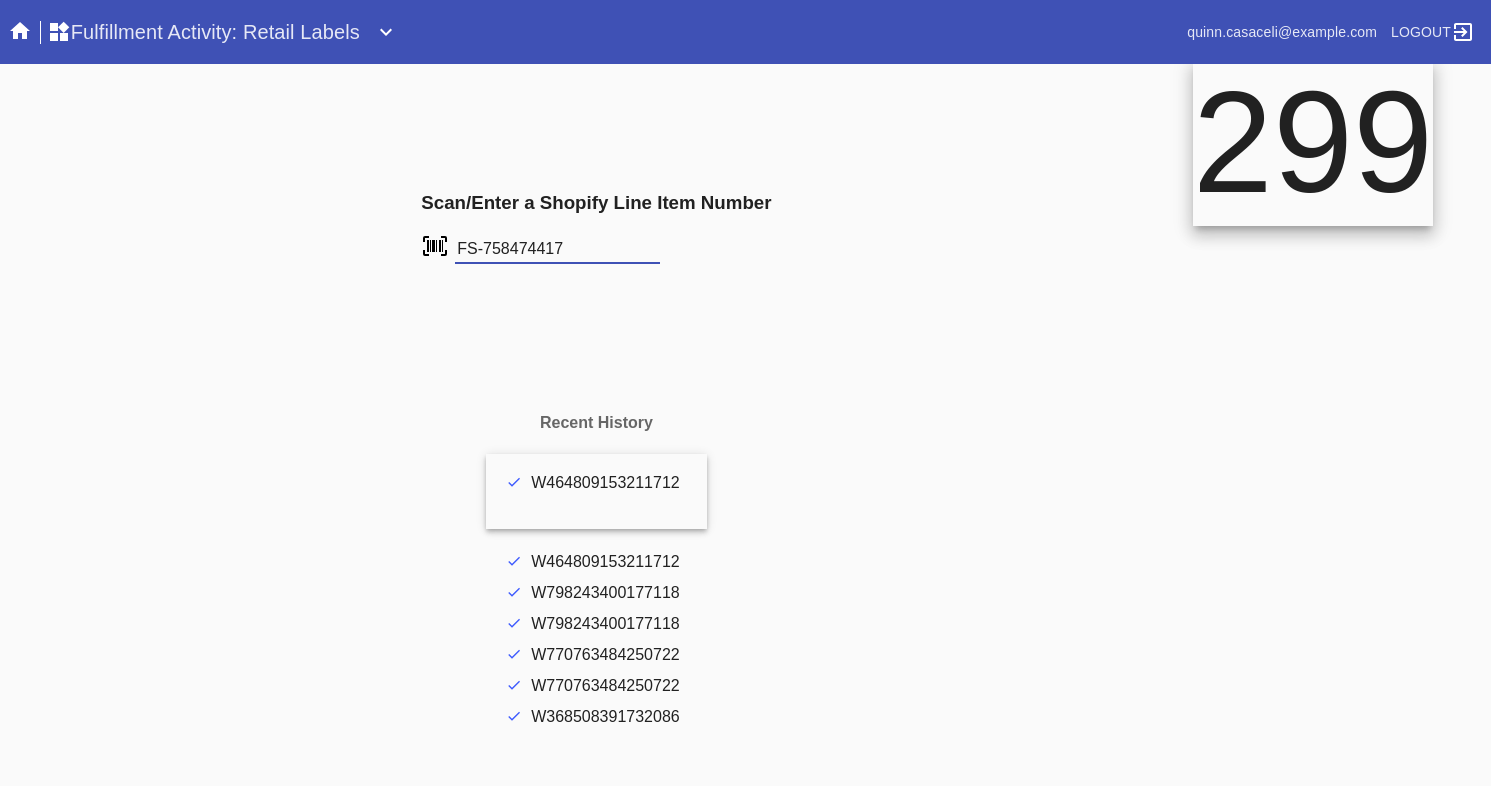 type on "FS-758474417" 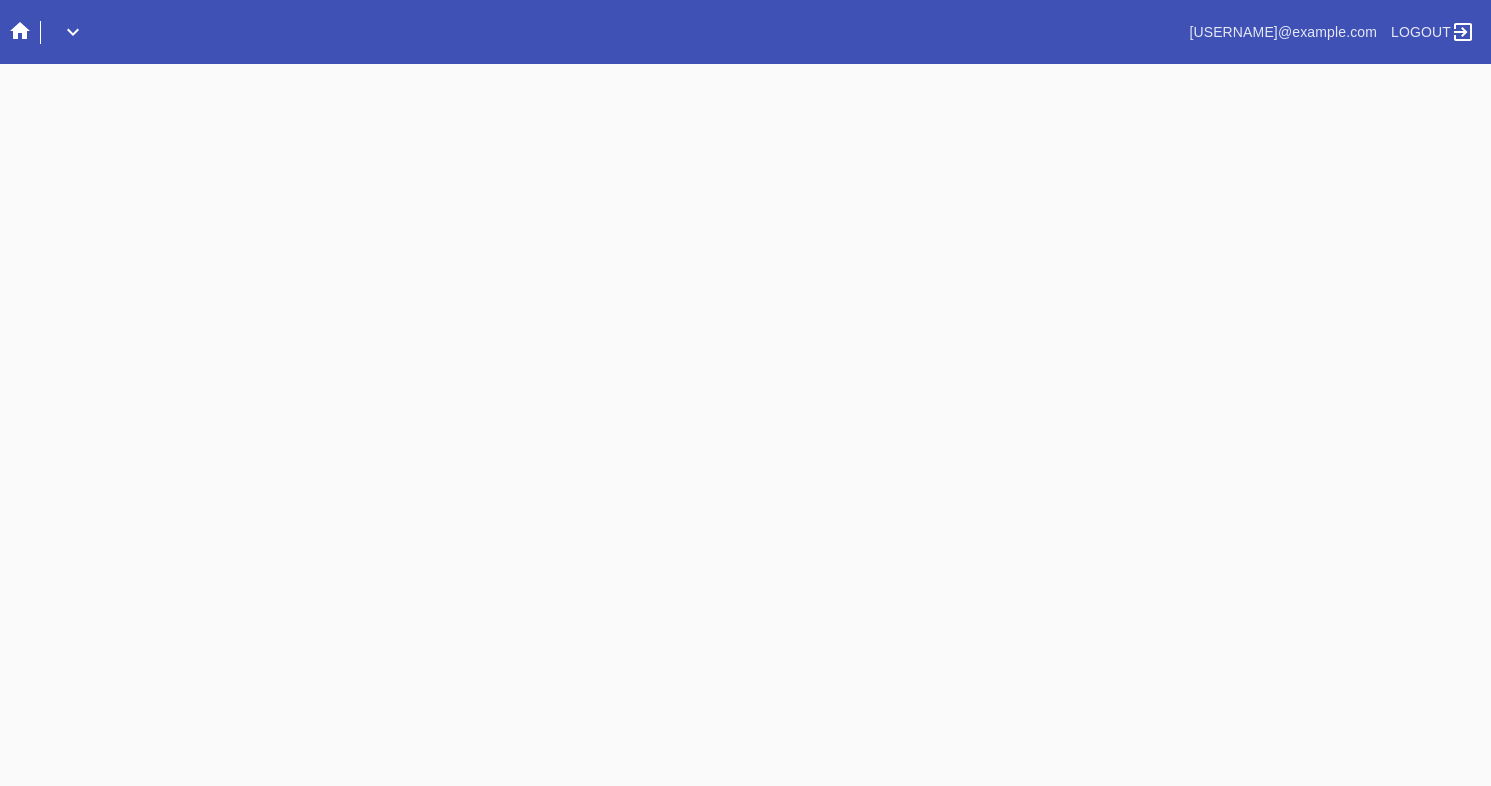 scroll, scrollTop: 0, scrollLeft: 0, axis: both 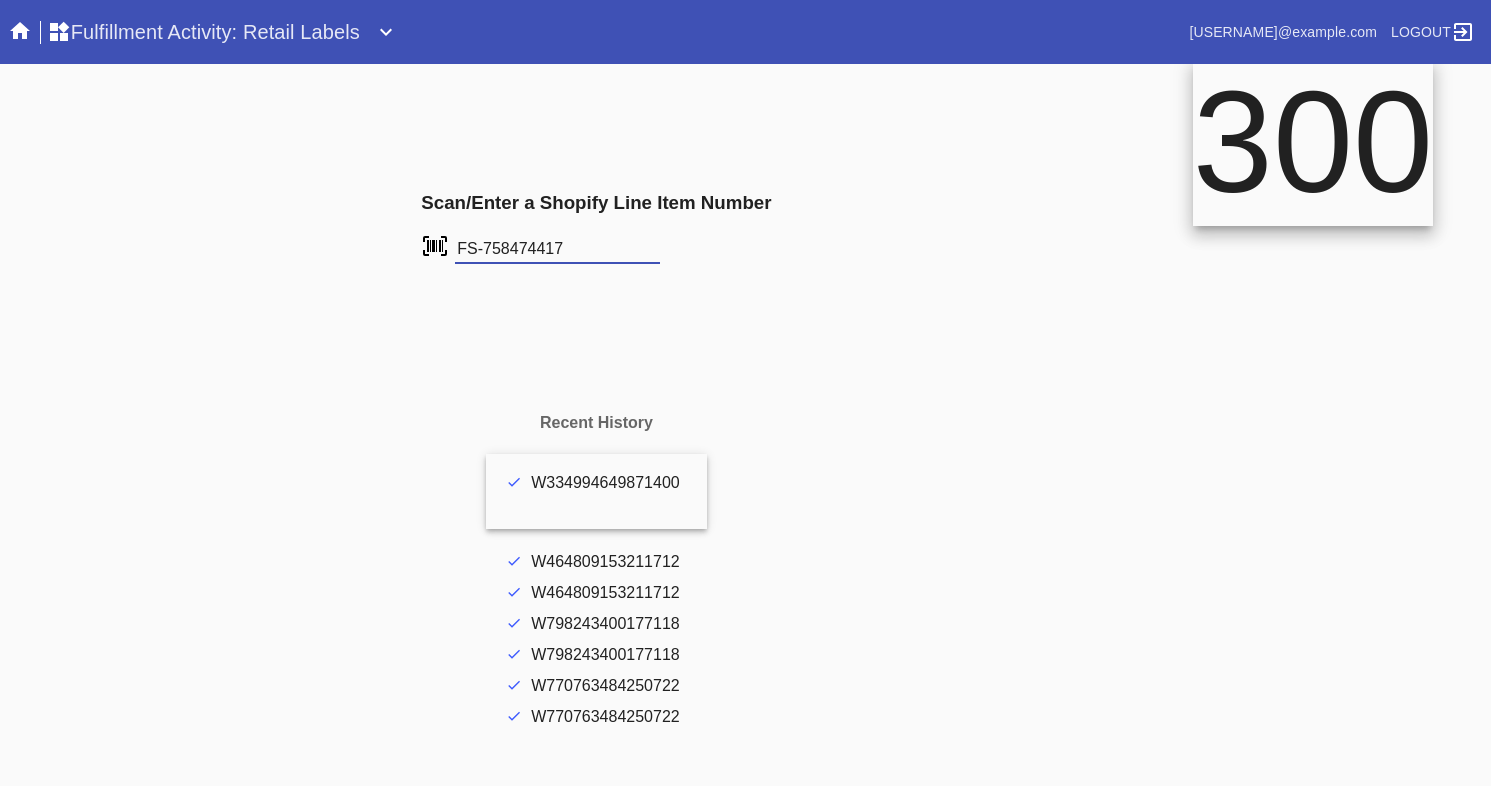 type on "FS-758474417" 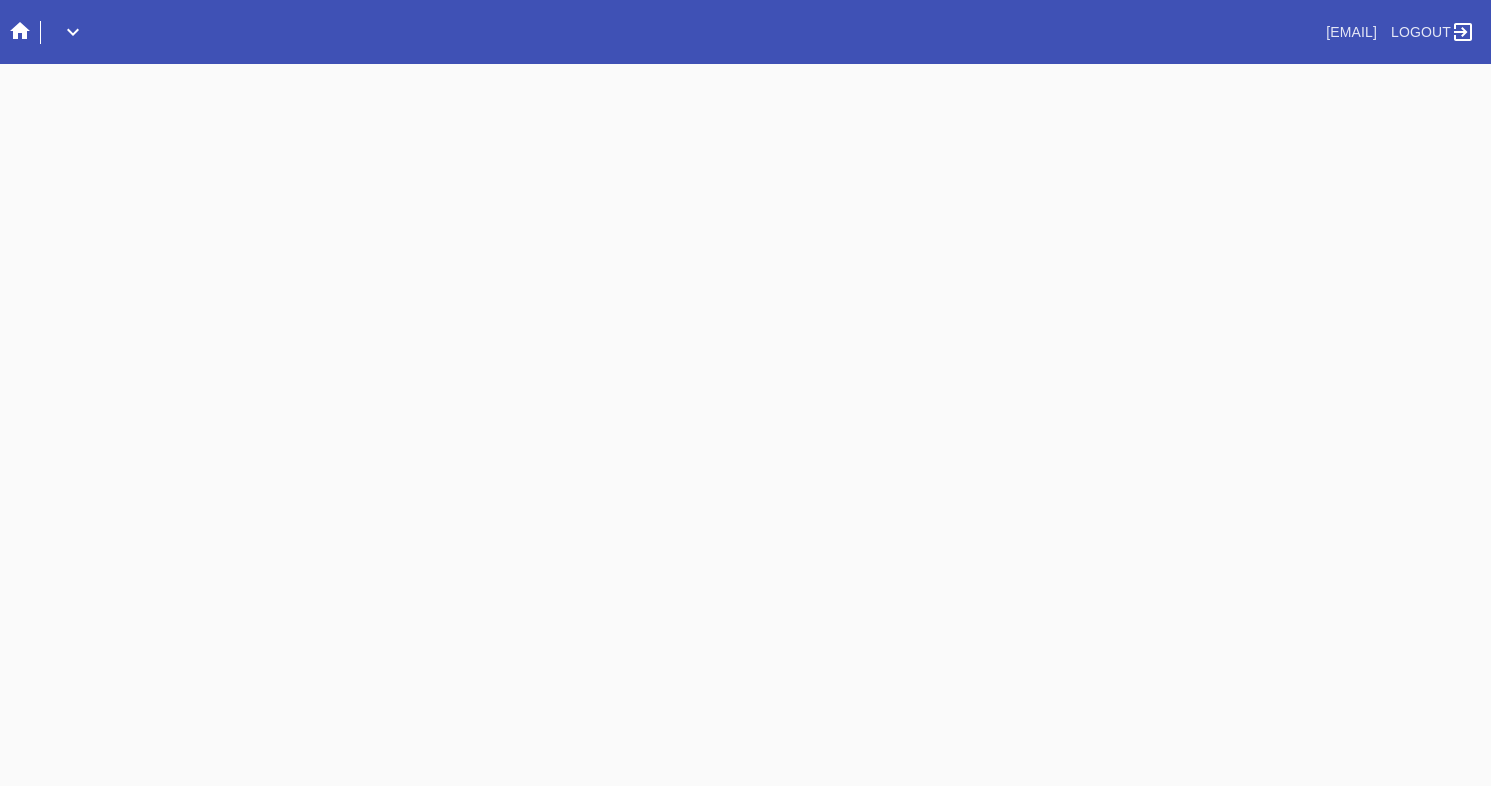 scroll, scrollTop: 0, scrollLeft: 0, axis: both 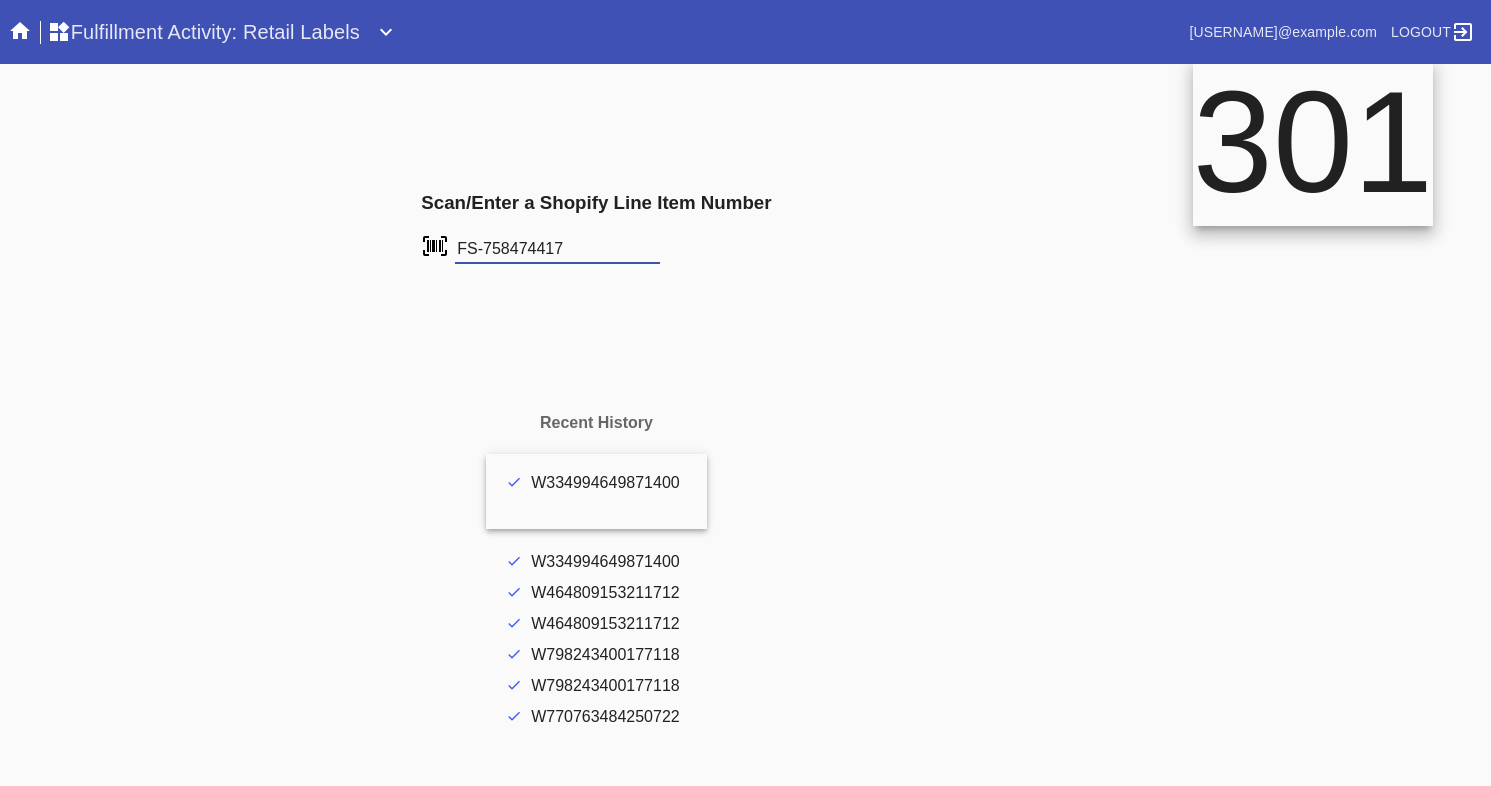 type on "FS-758474417" 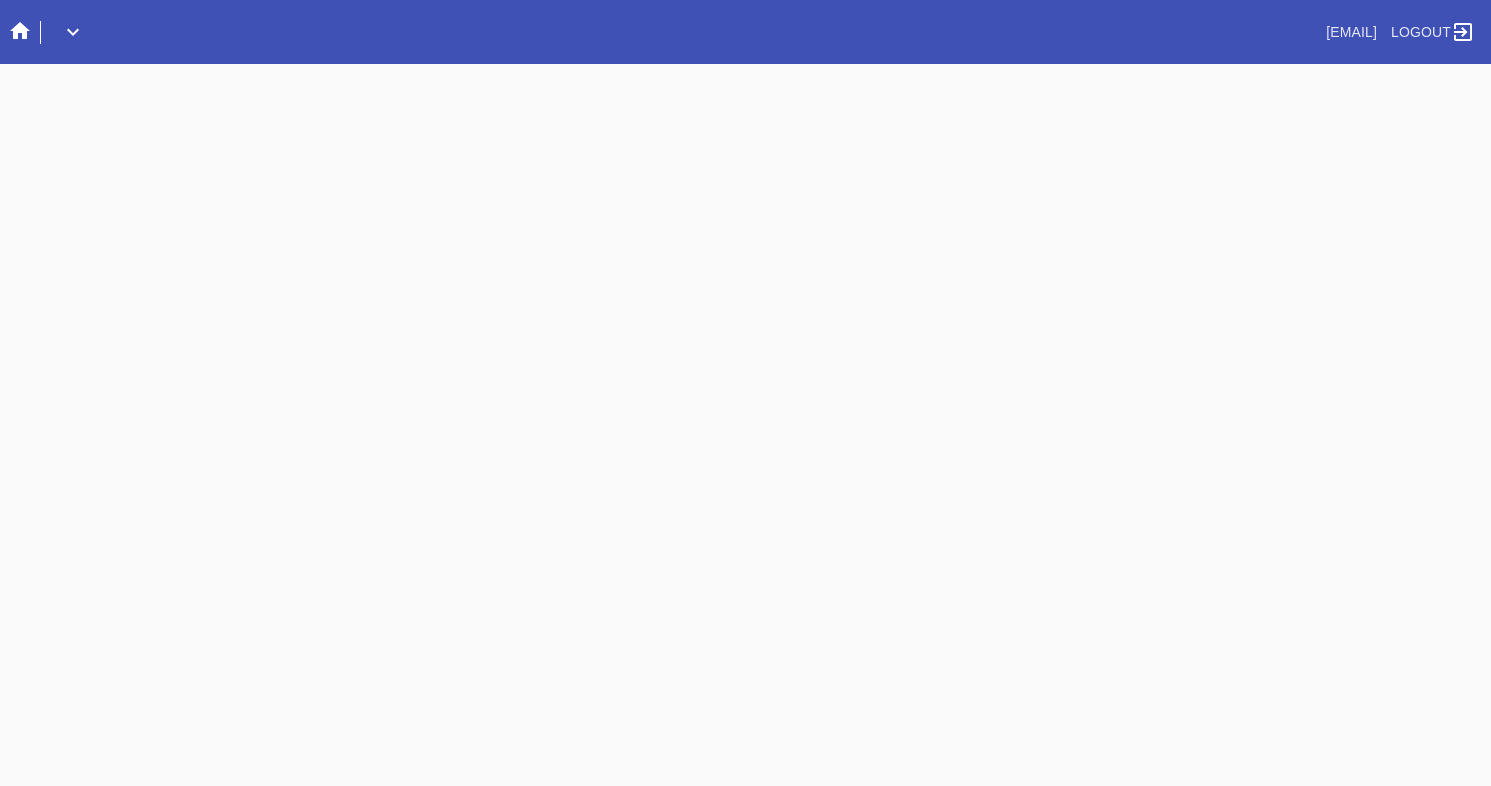 scroll, scrollTop: 0, scrollLeft: 0, axis: both 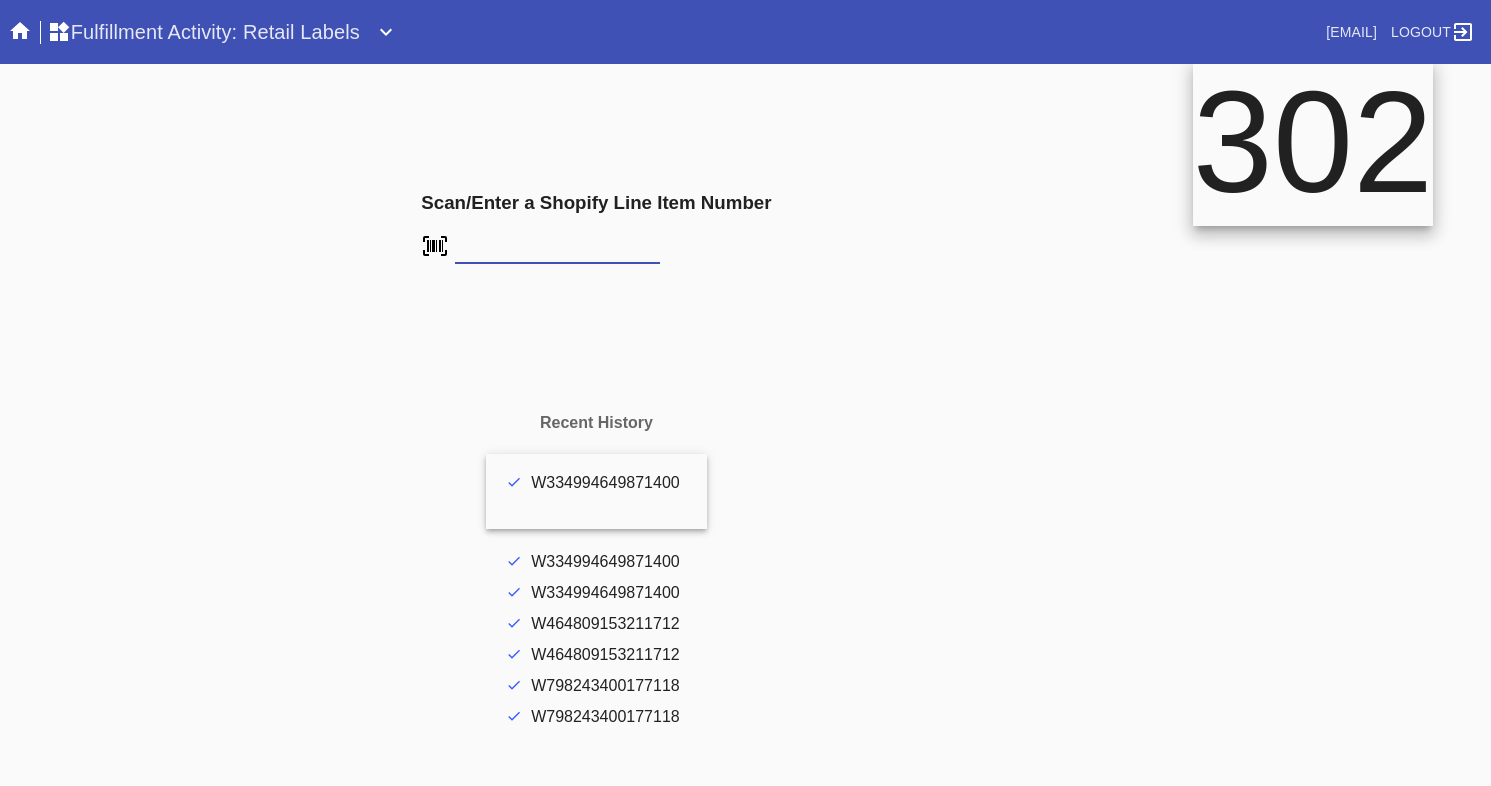 type on "FS-[NUMBER]" 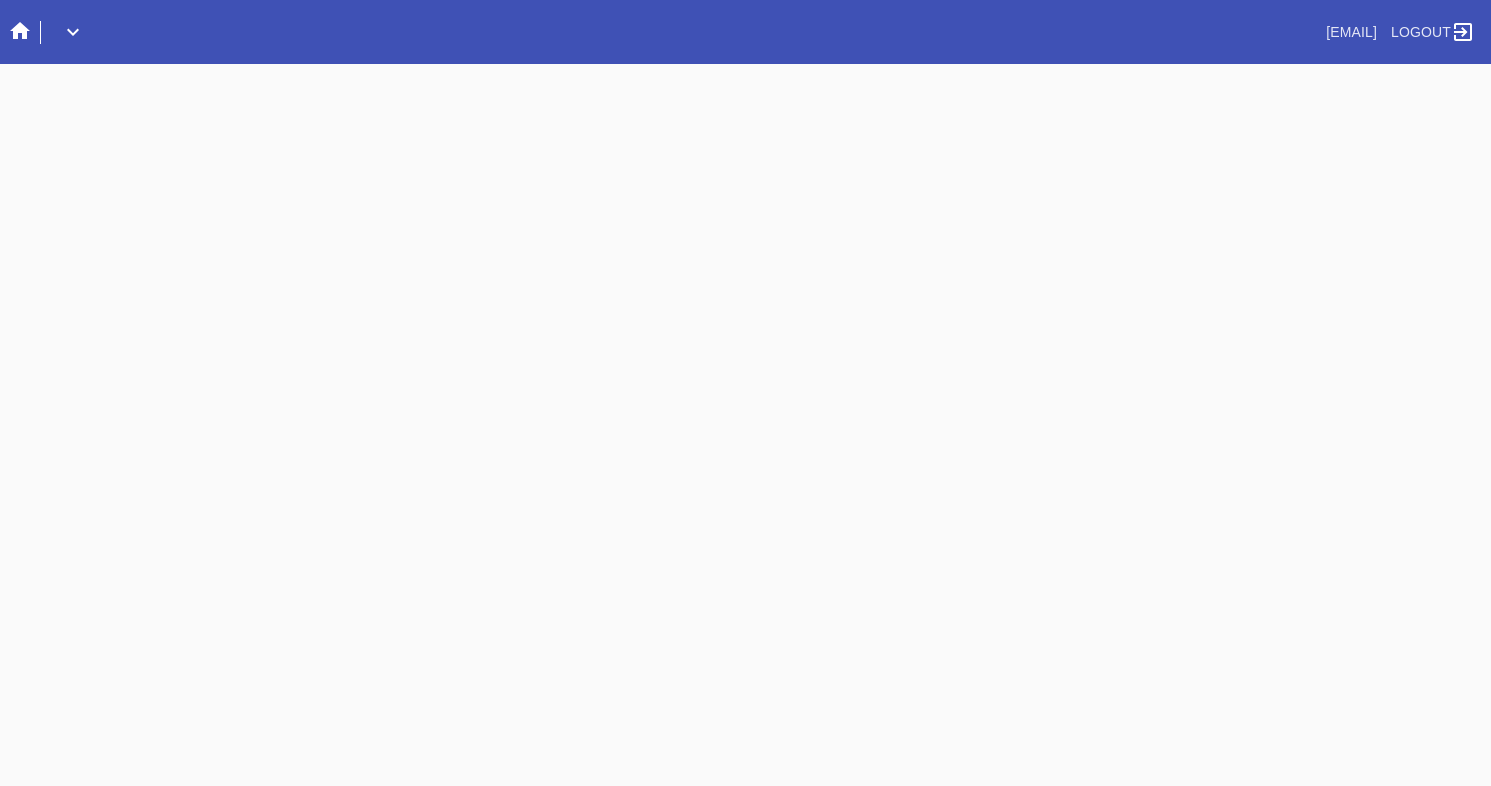 scroll, scrollTop: 0, scrollLeft: 0, axis: both 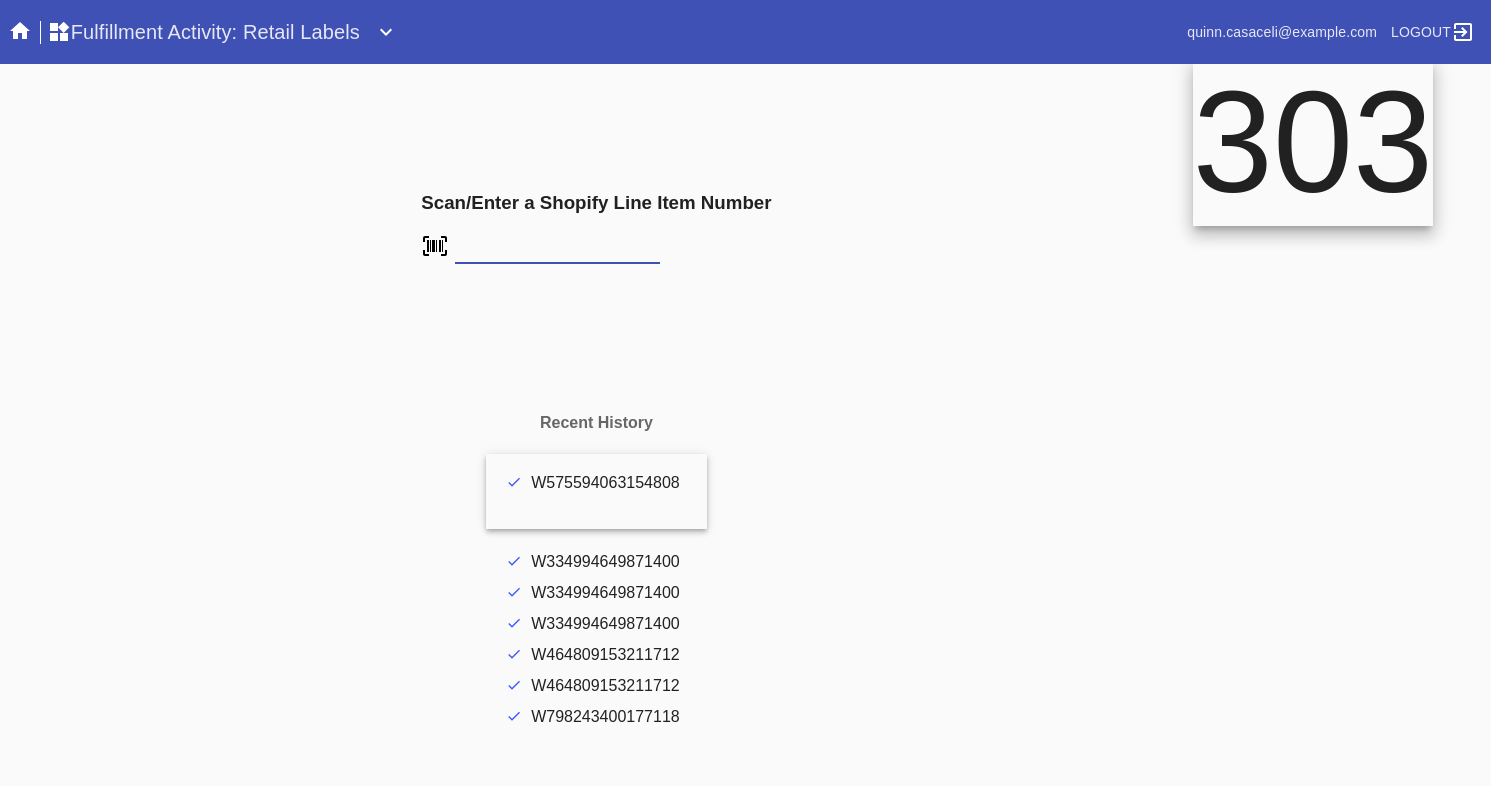 type on "FS-862346137" 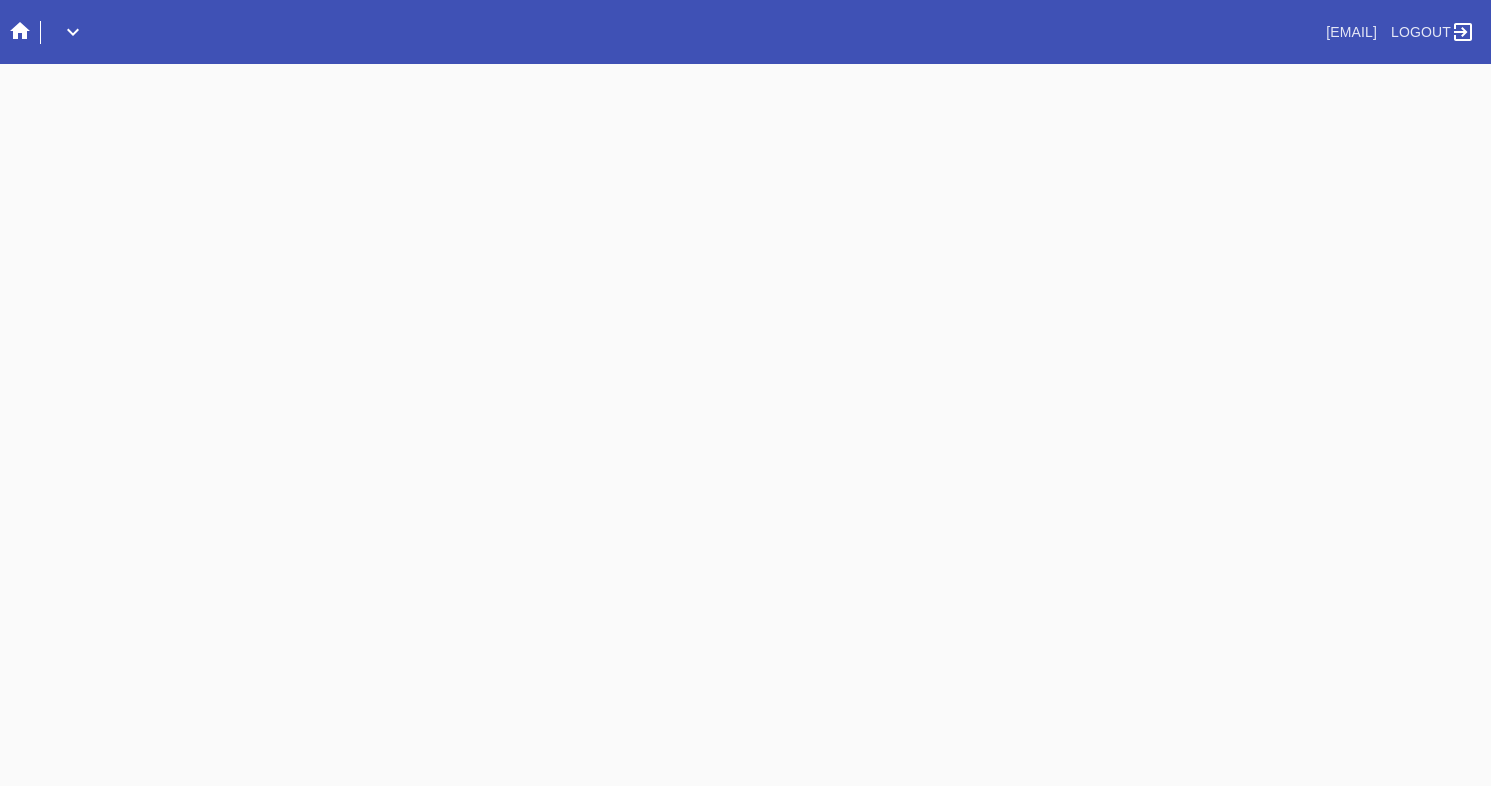 scroll, scrollTop: 0, scrollLeft: 0, axis: both 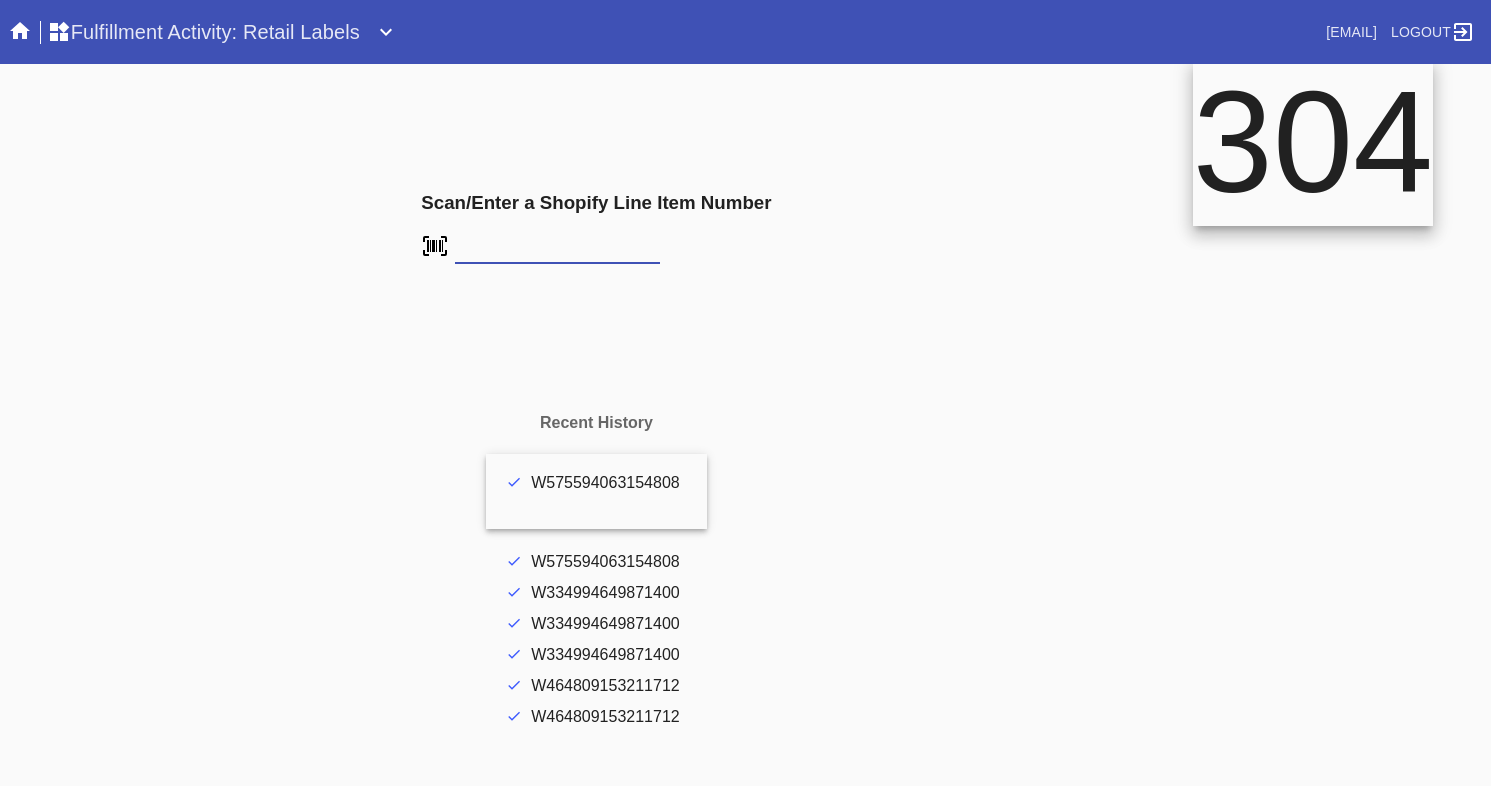 type on "FS-159101007" 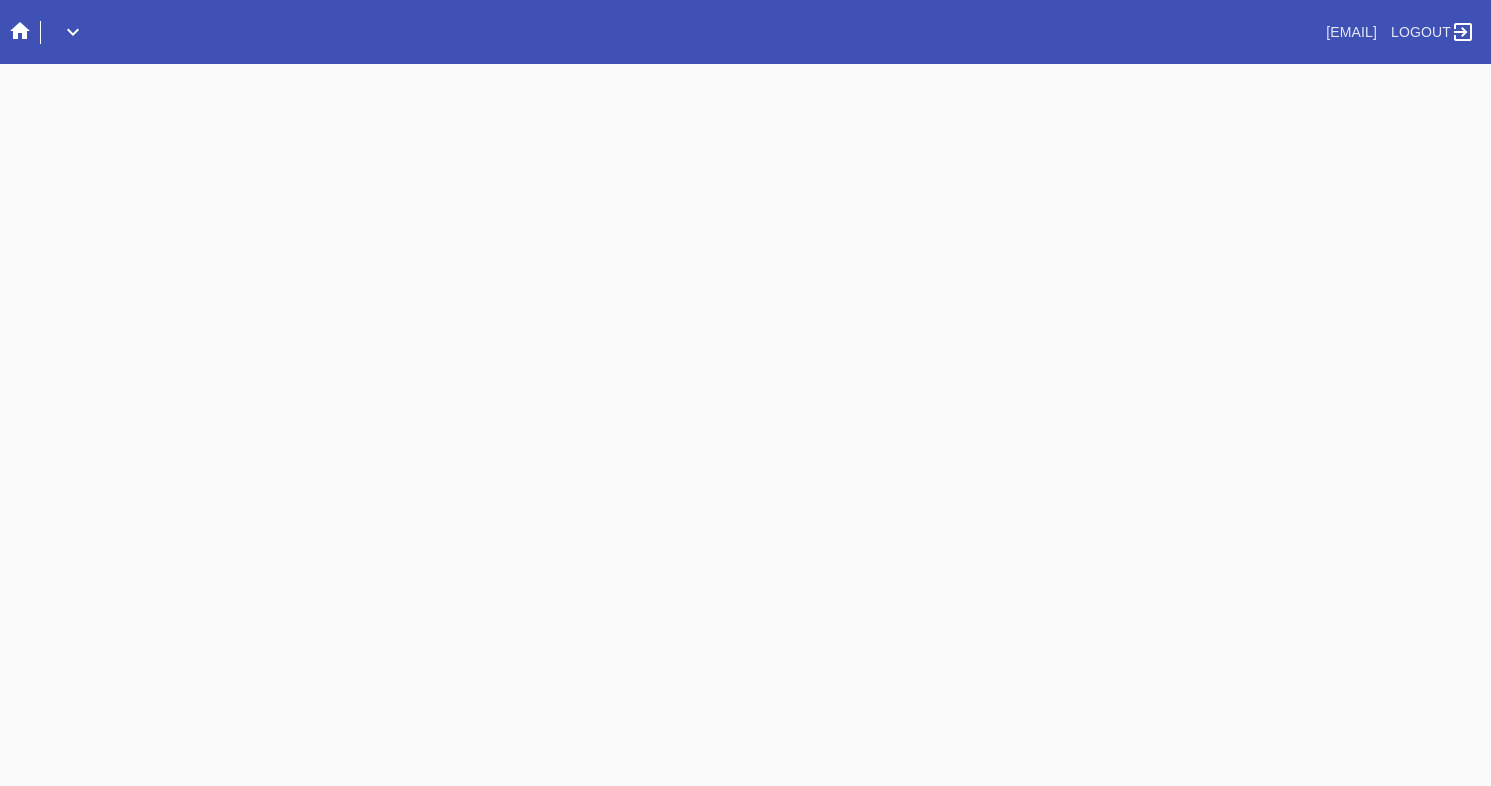 scroll, scrollTop: 0, scrollLeft: 0, axis: both 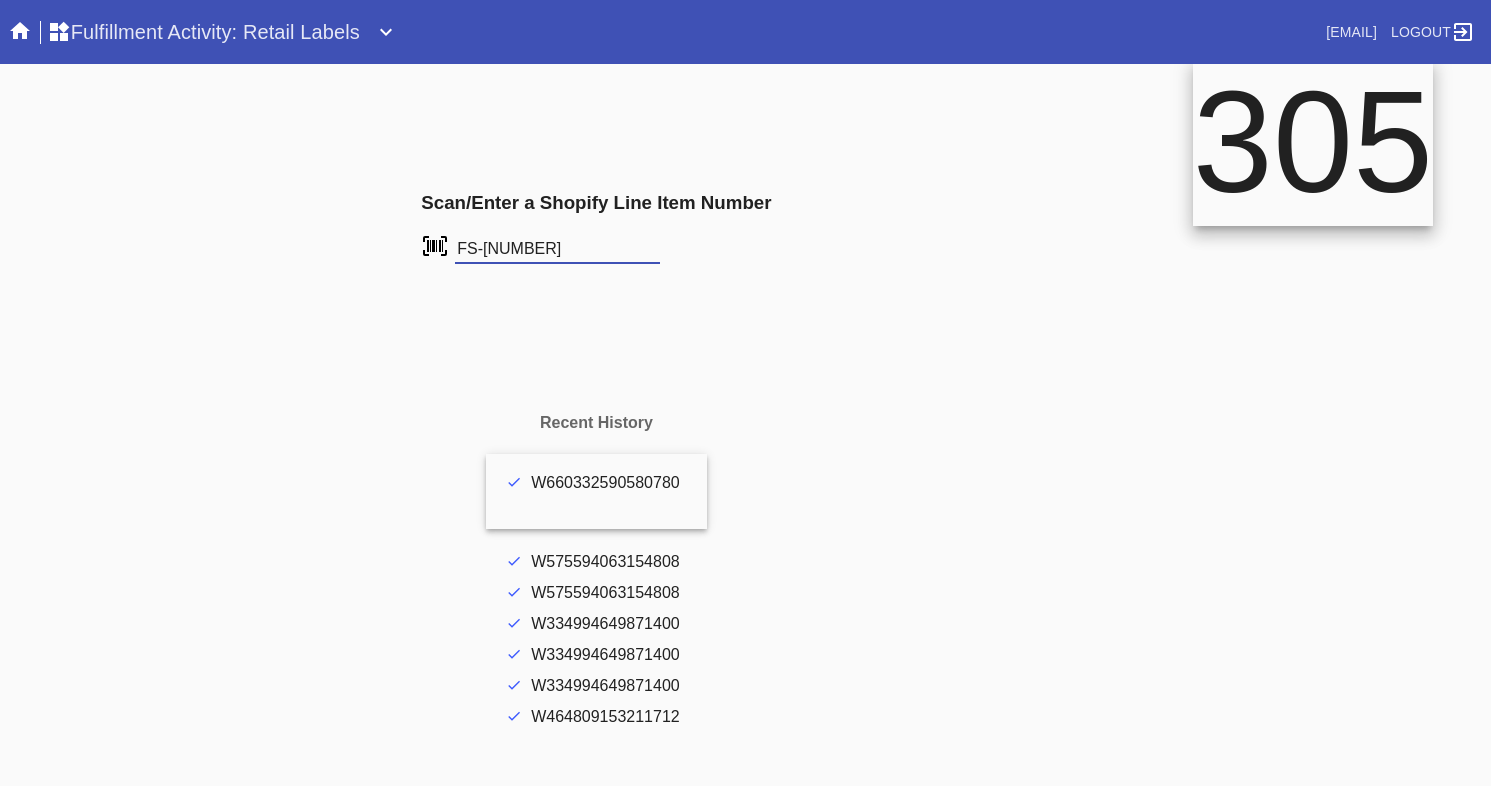 type on "FS-541521546" 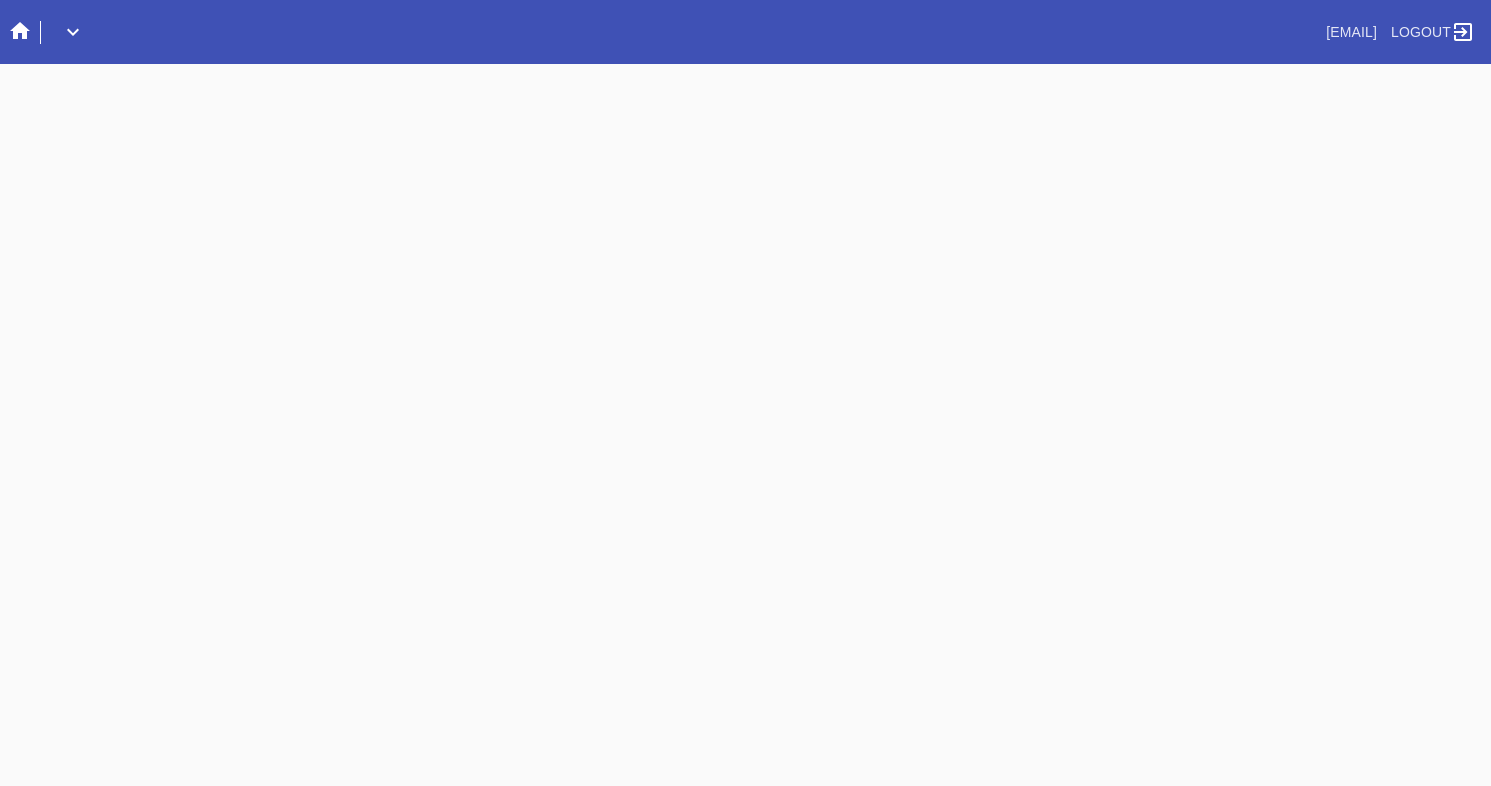 scroll, scrollTop: 0, scrollLeft: 0, axis: both 